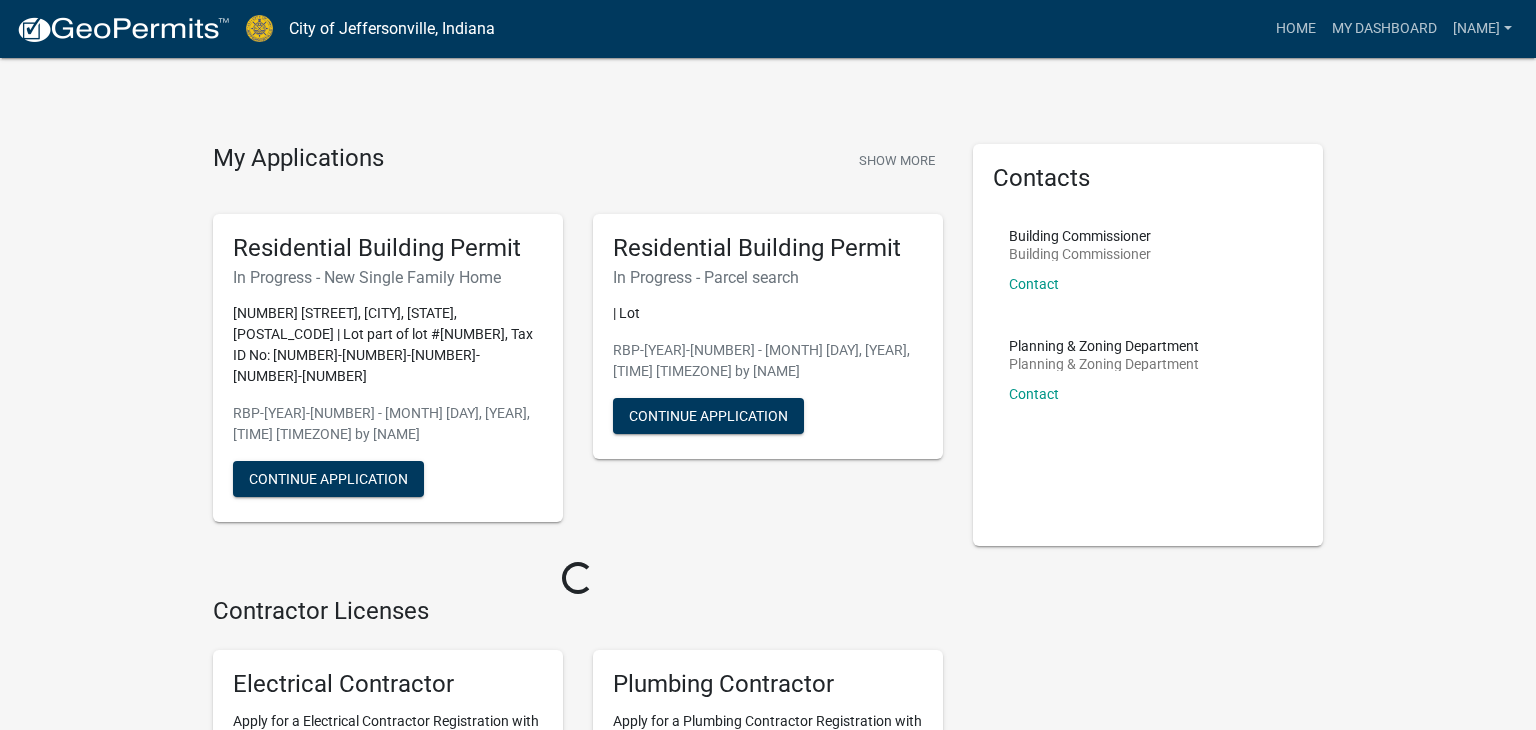 scroll, scrollTop: 0, scrollLeft: 0, axis: both 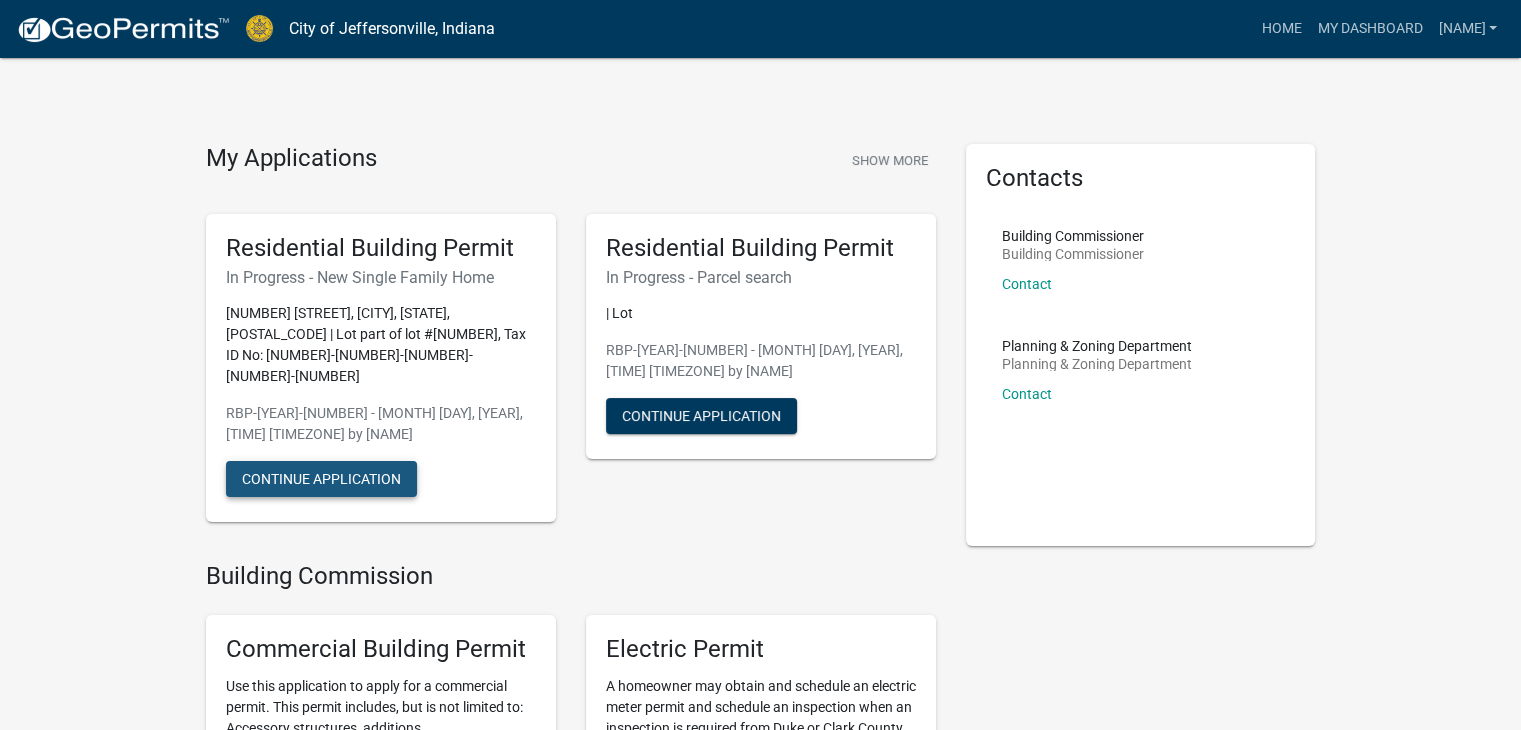 click on "Continue Application" 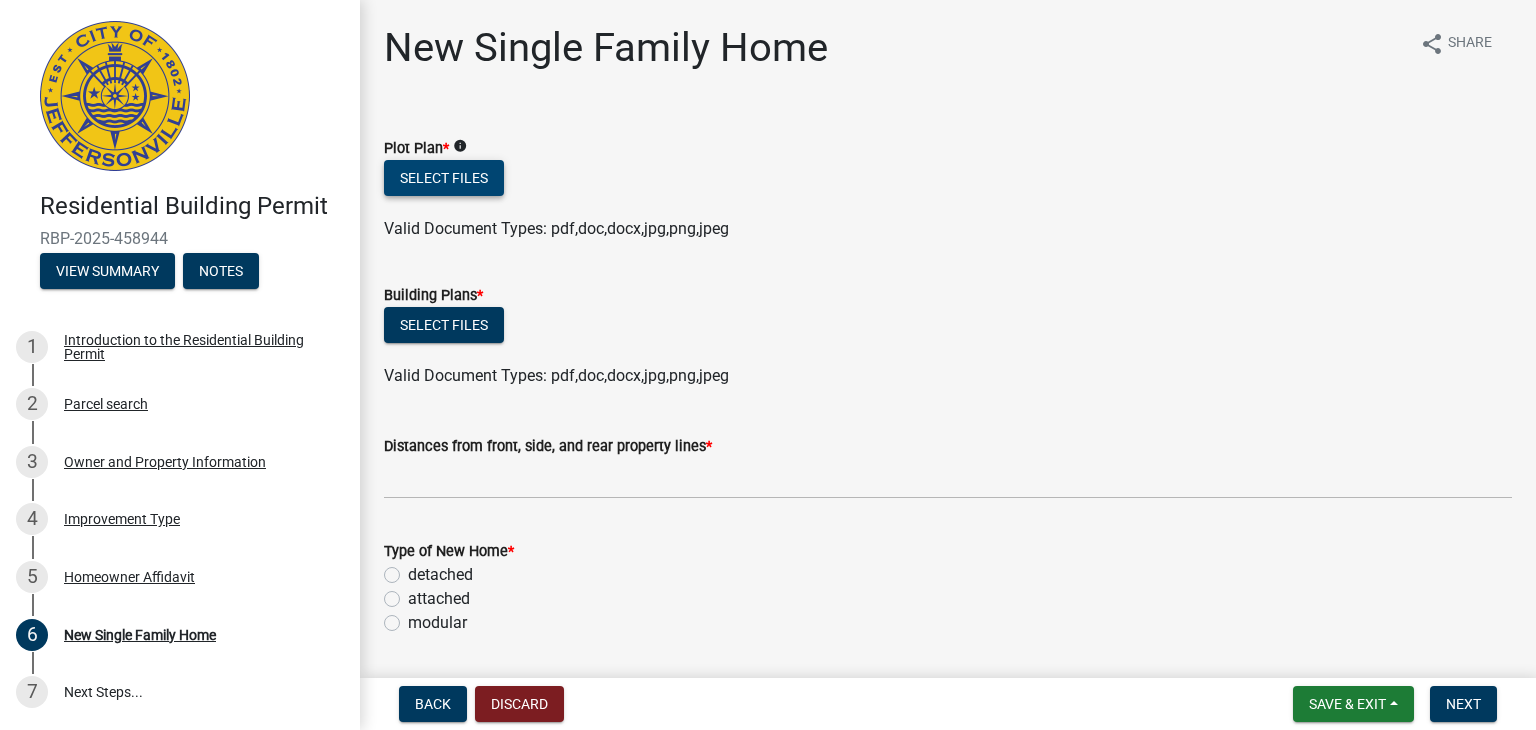 click on "Select files" 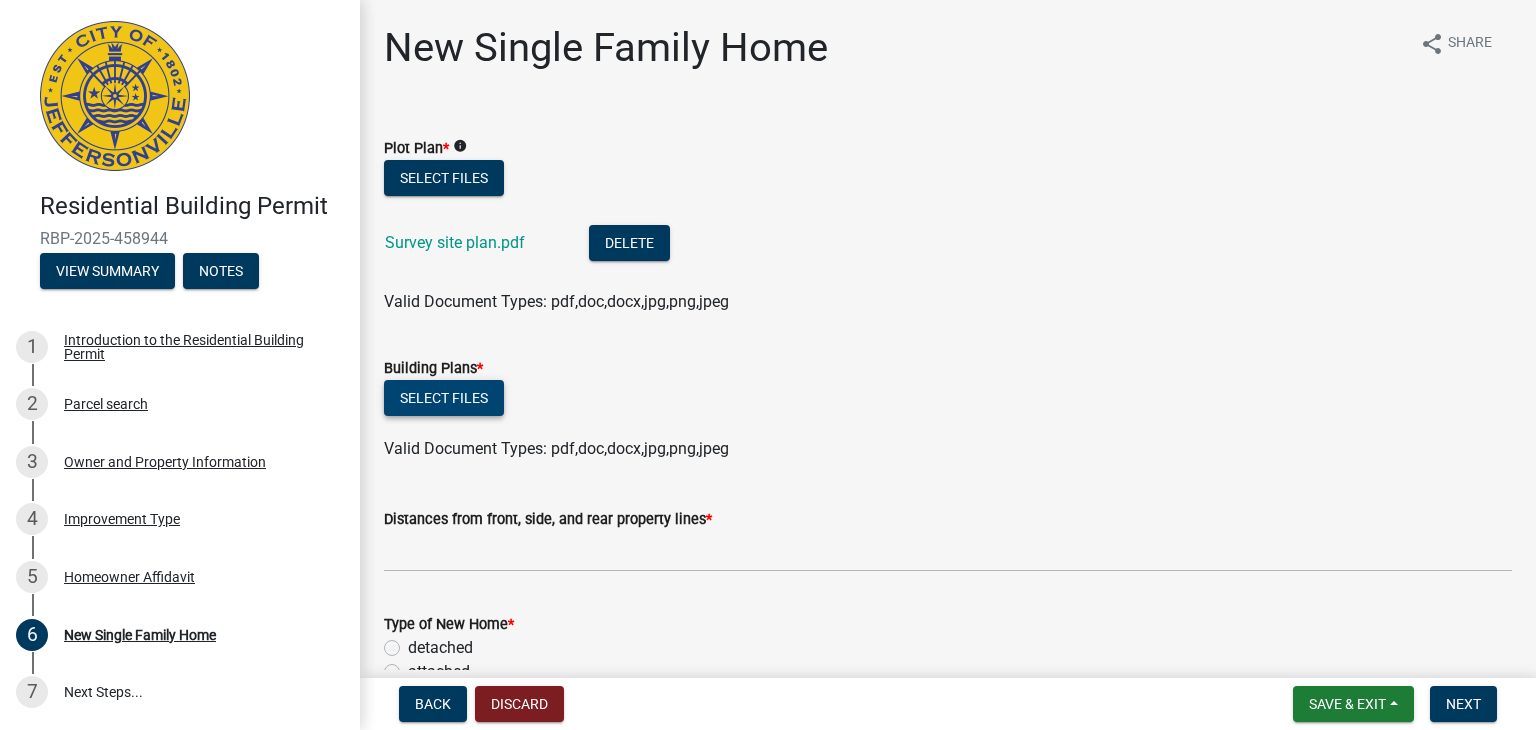 click on "Select files" 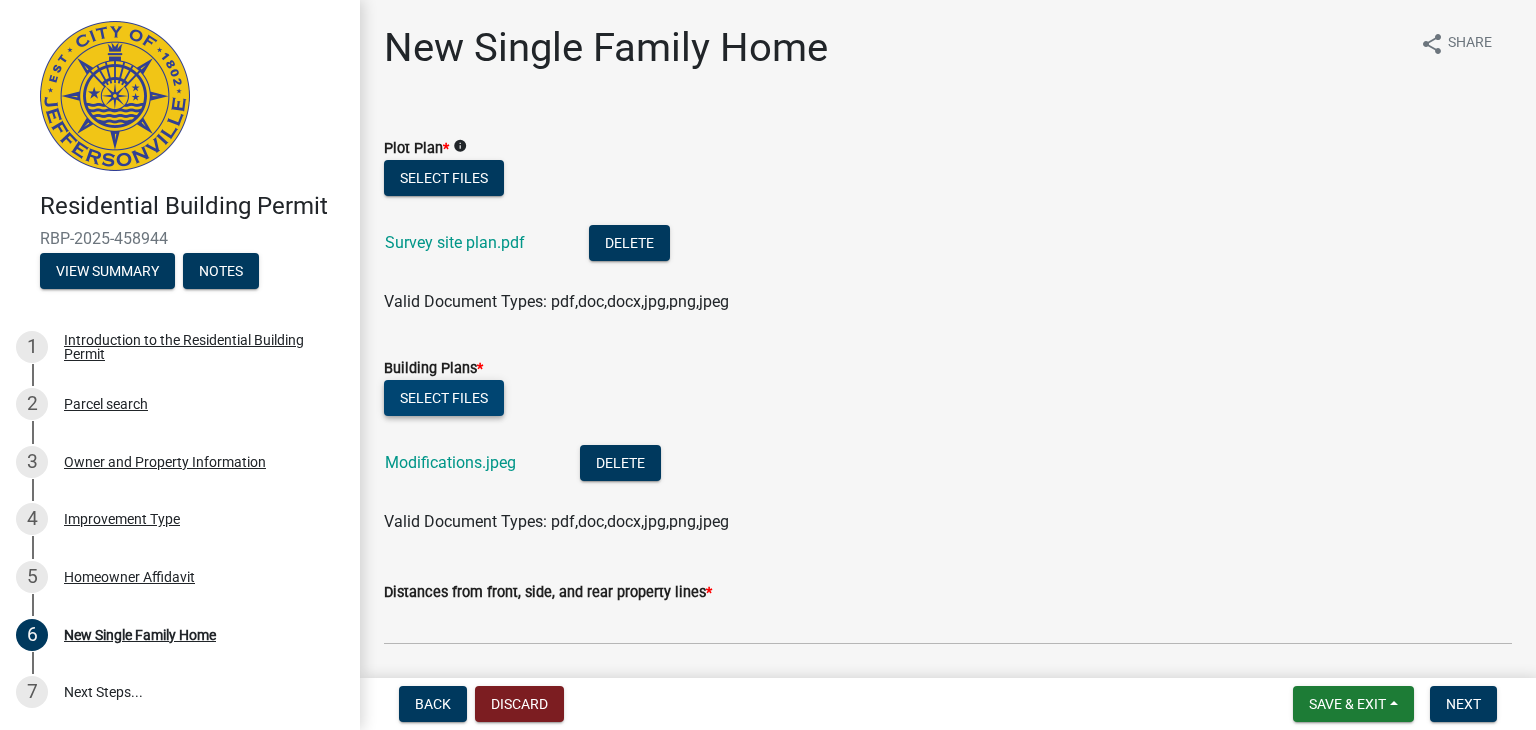 click on "Select files" 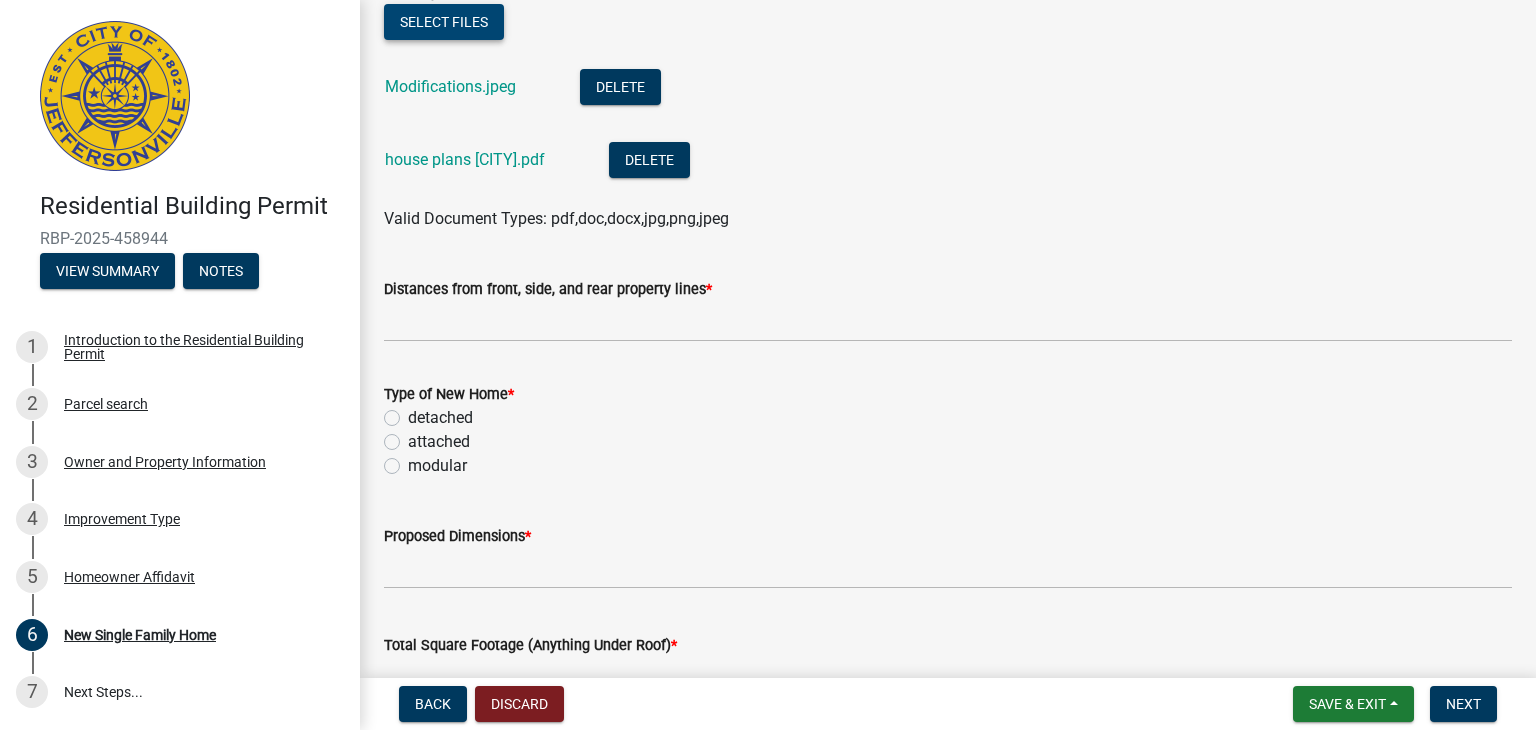 scroll, scrollTop: 400, scrollLeft: 0, axis: vertical 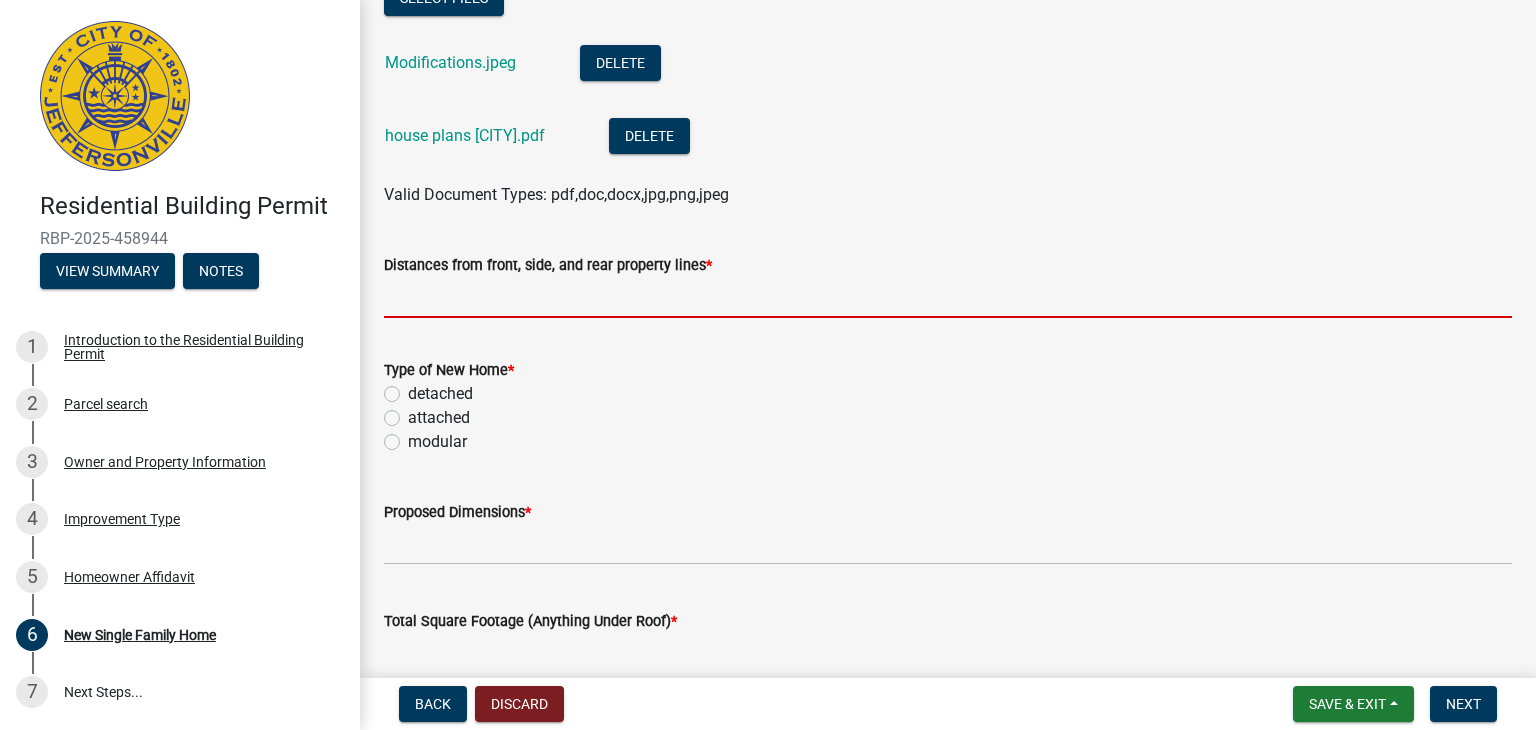 click on "Distances from front, side, and rear property lines  *" at bounding box center [948, 297] 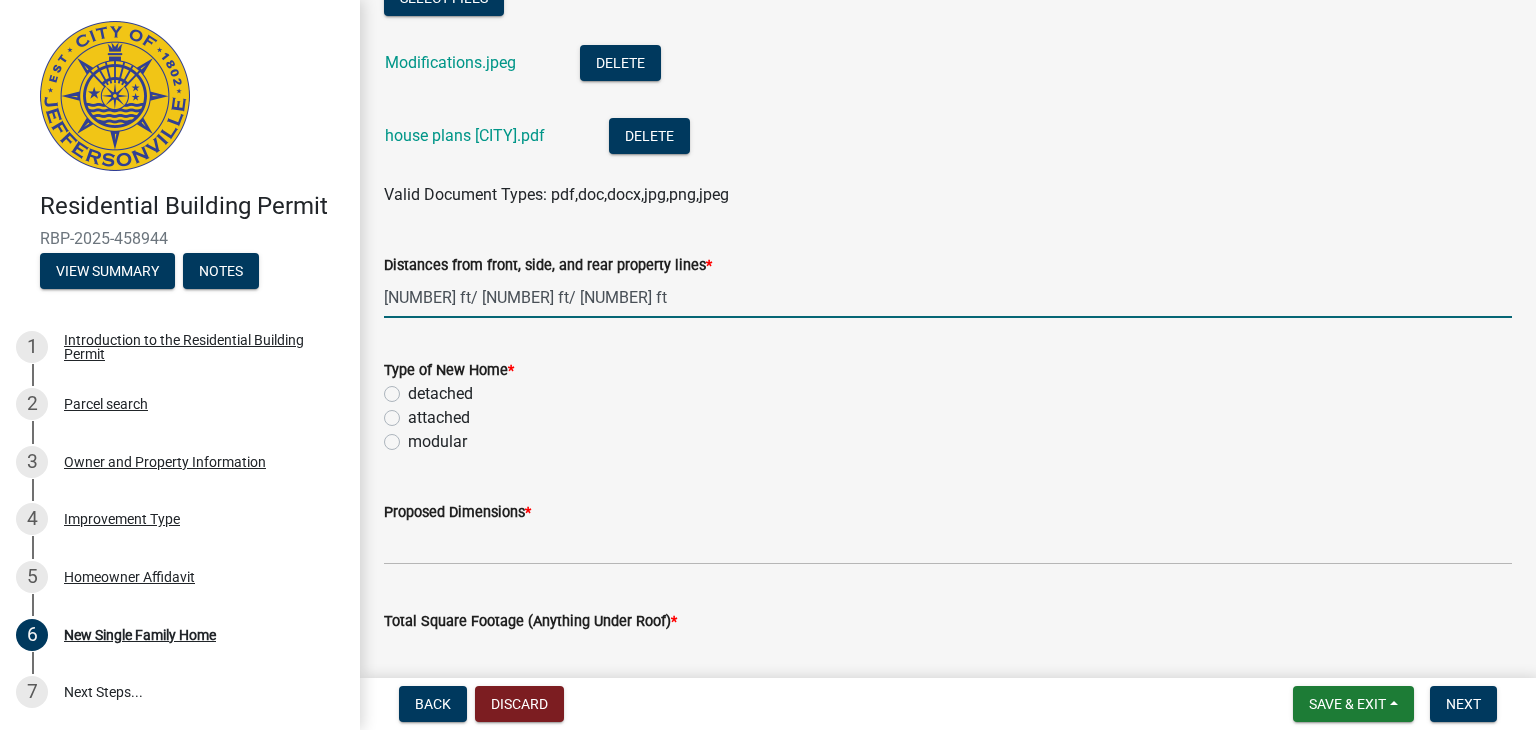 type on "[NUMBER] ft/ [NUMBER] ft/ [NUMBER] ft" 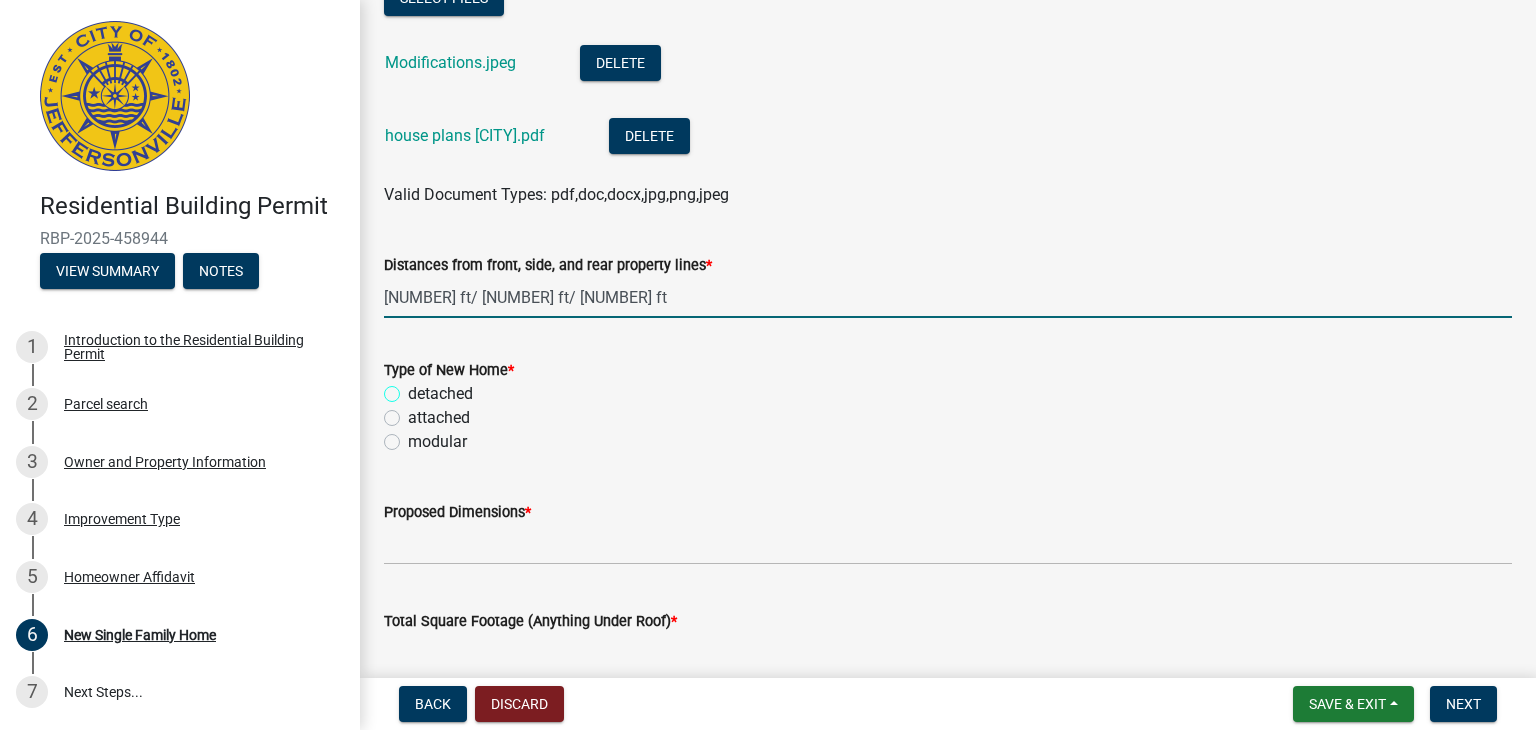 click on "detached" at bounding box center [414, 388] 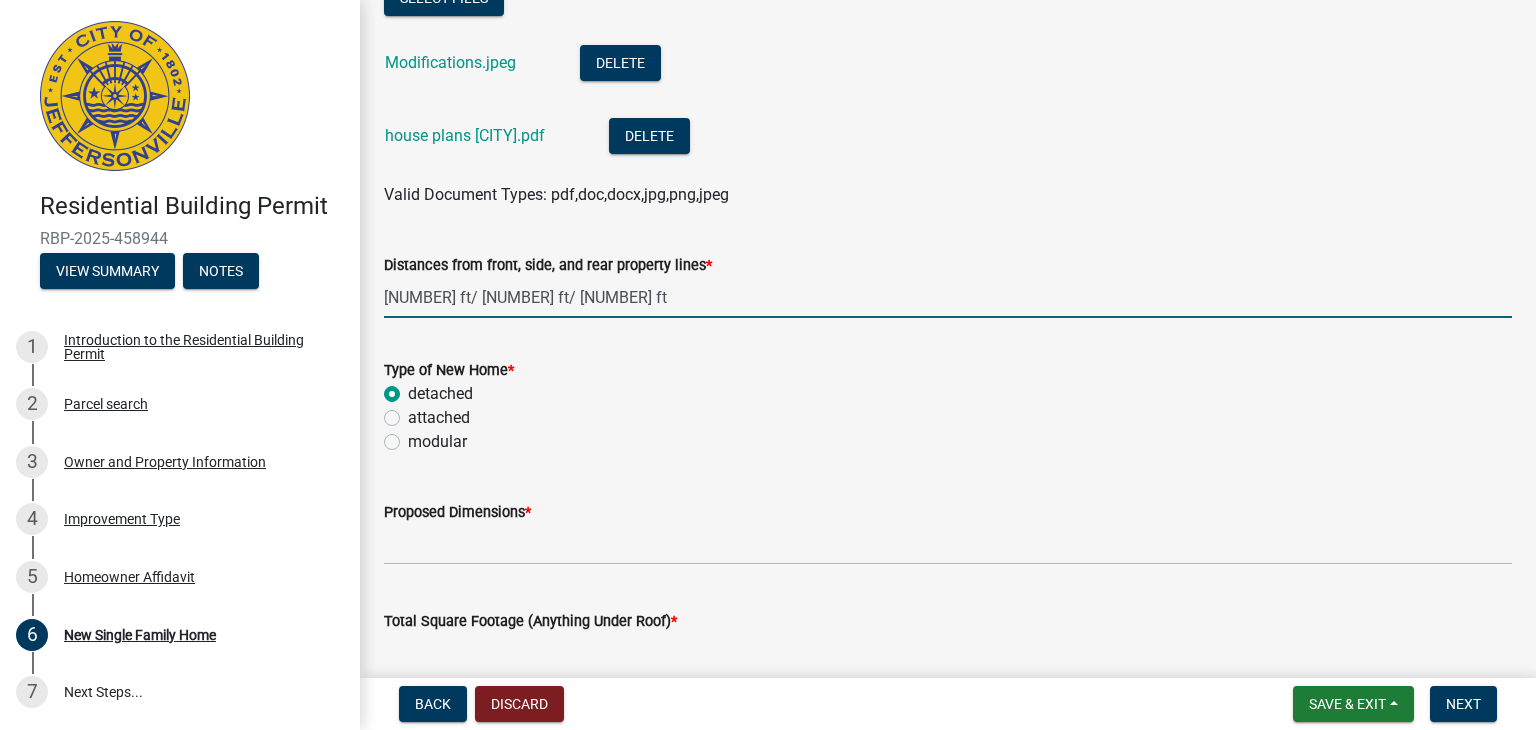 radio on "true" 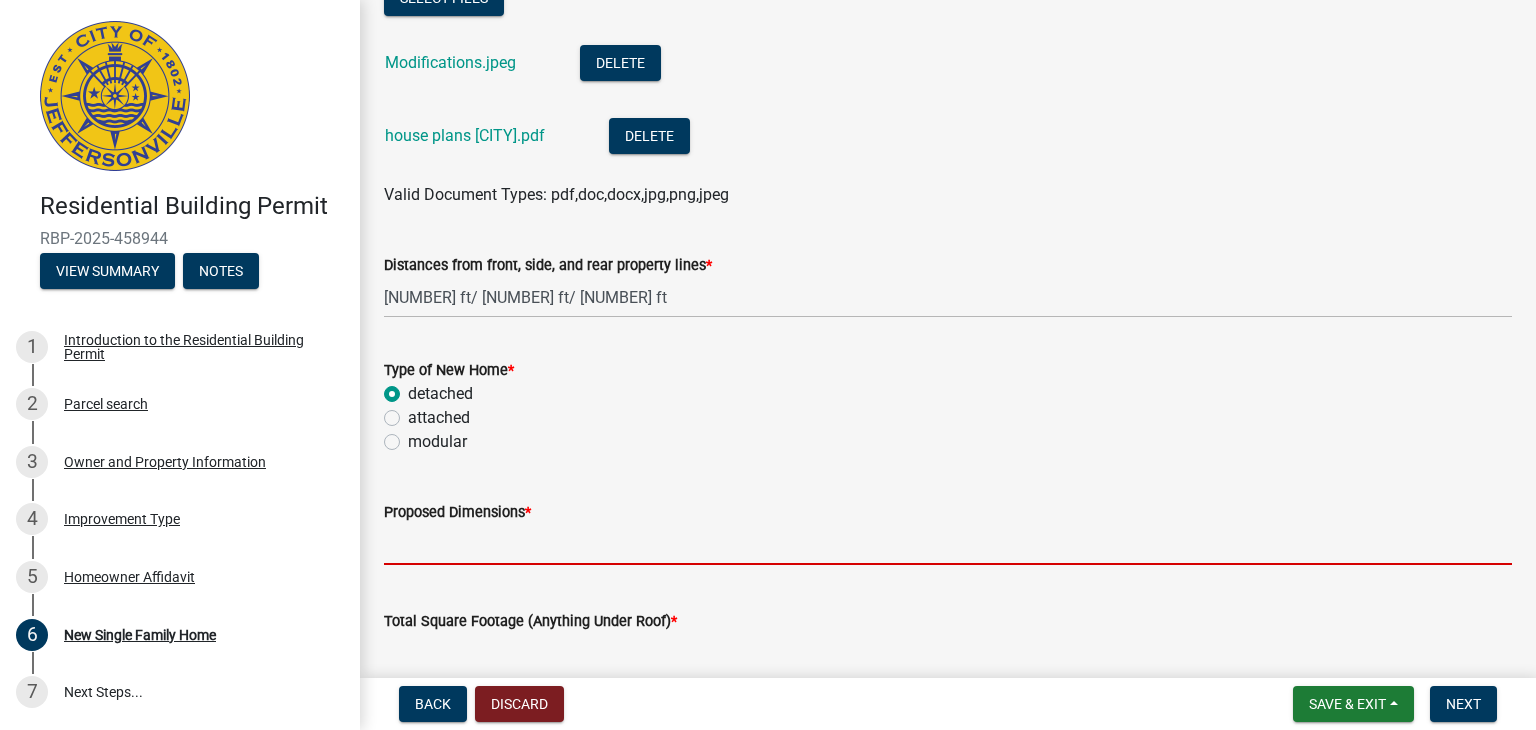 click on "Proposed Dimensions  *" at bounding box center [948, 544] 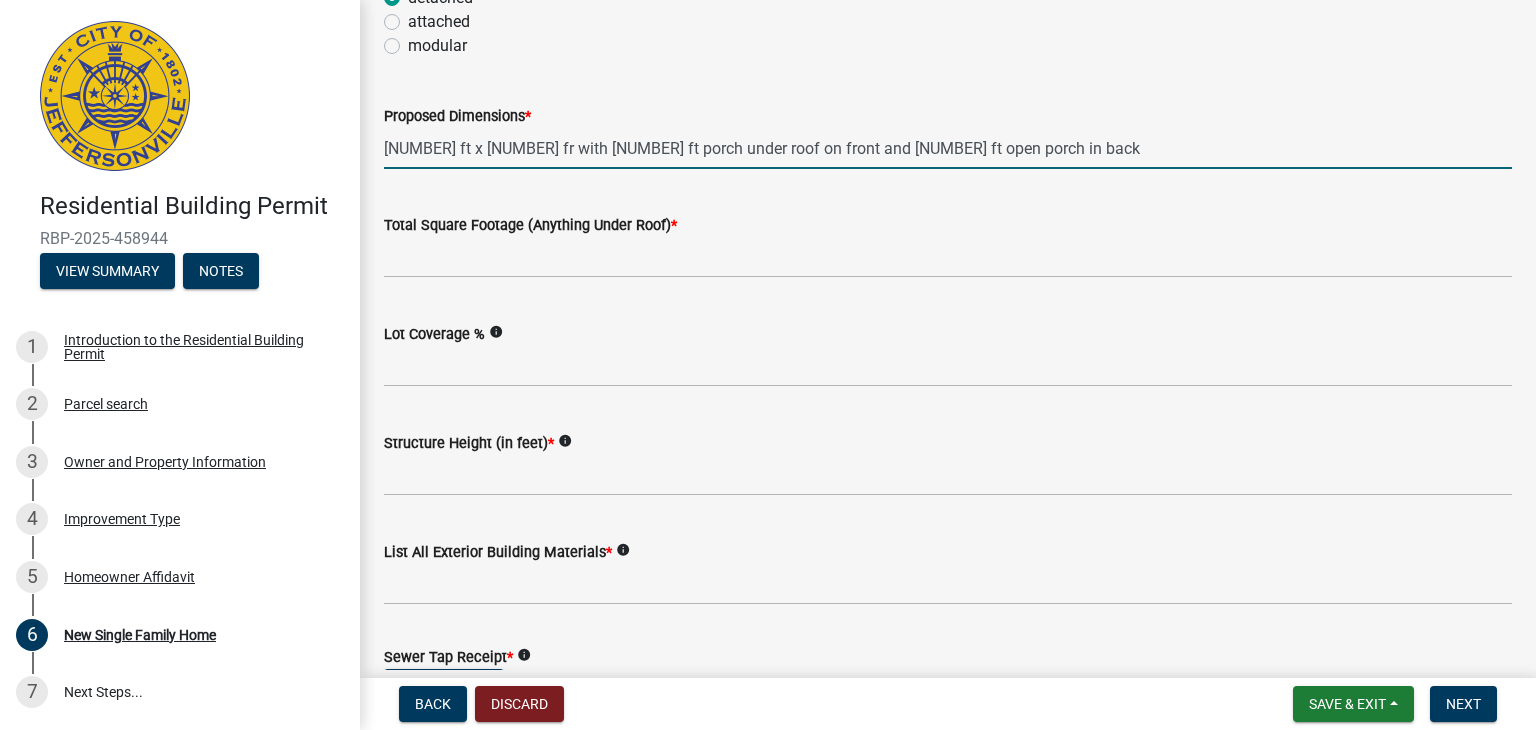 scroll, scrollTop: 800, scrollLeft: 0, axis: vertical 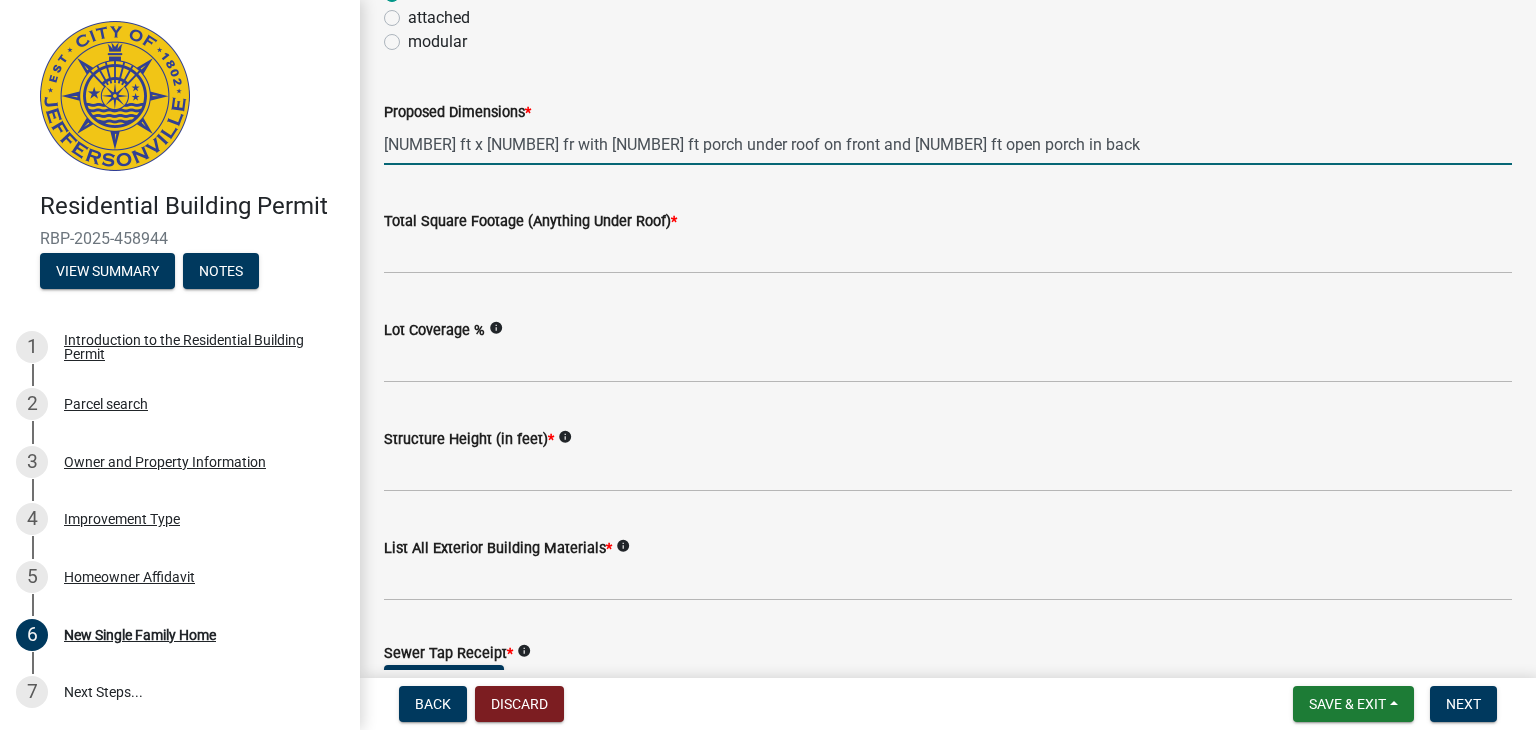 type on "[NUMBER] ft x [NUMBER] fr with [NUMBER] ft porch under roof on front and [NUMBER] ft open porch in back" 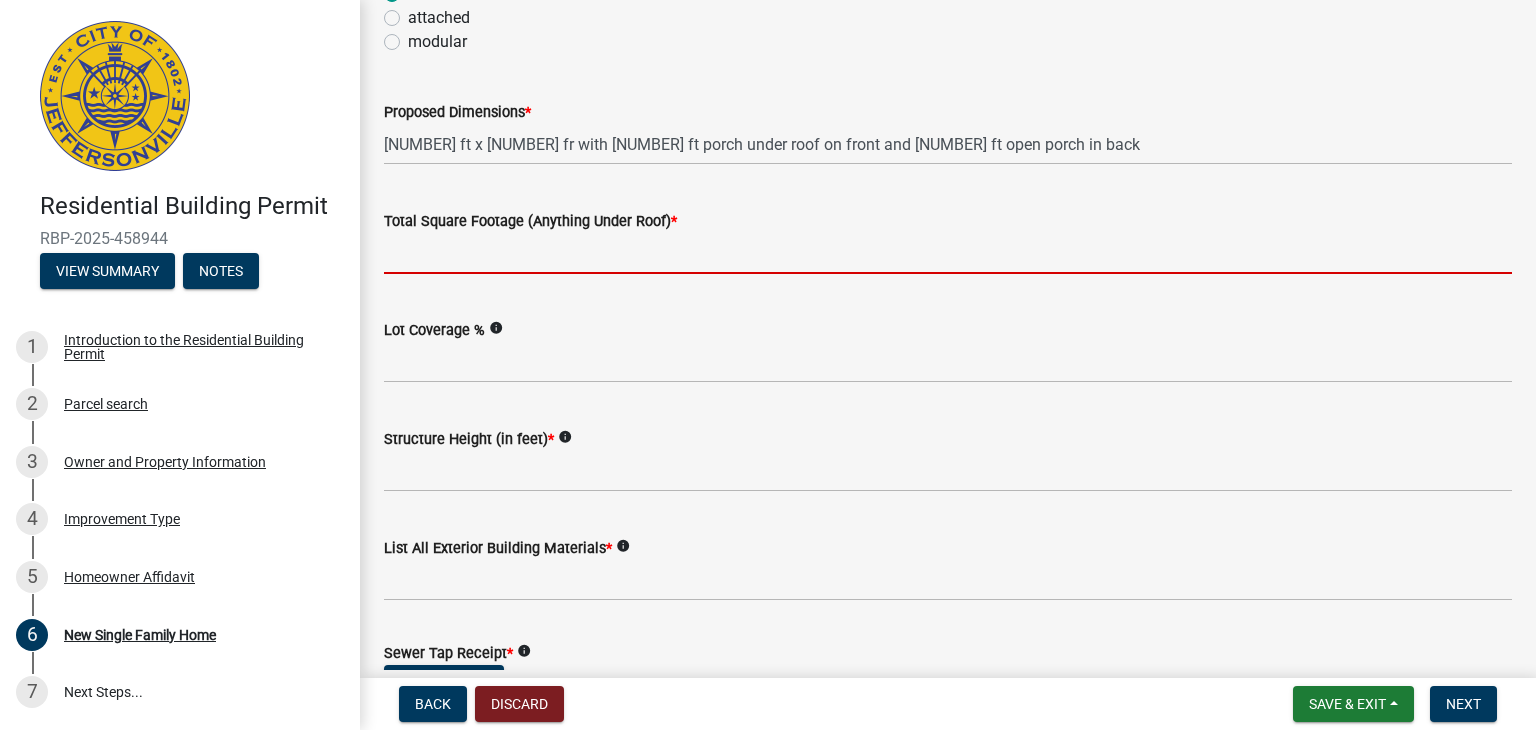click on "Total Square Footage (Anything Under Roof)  *" at bounding box center (948, 253) 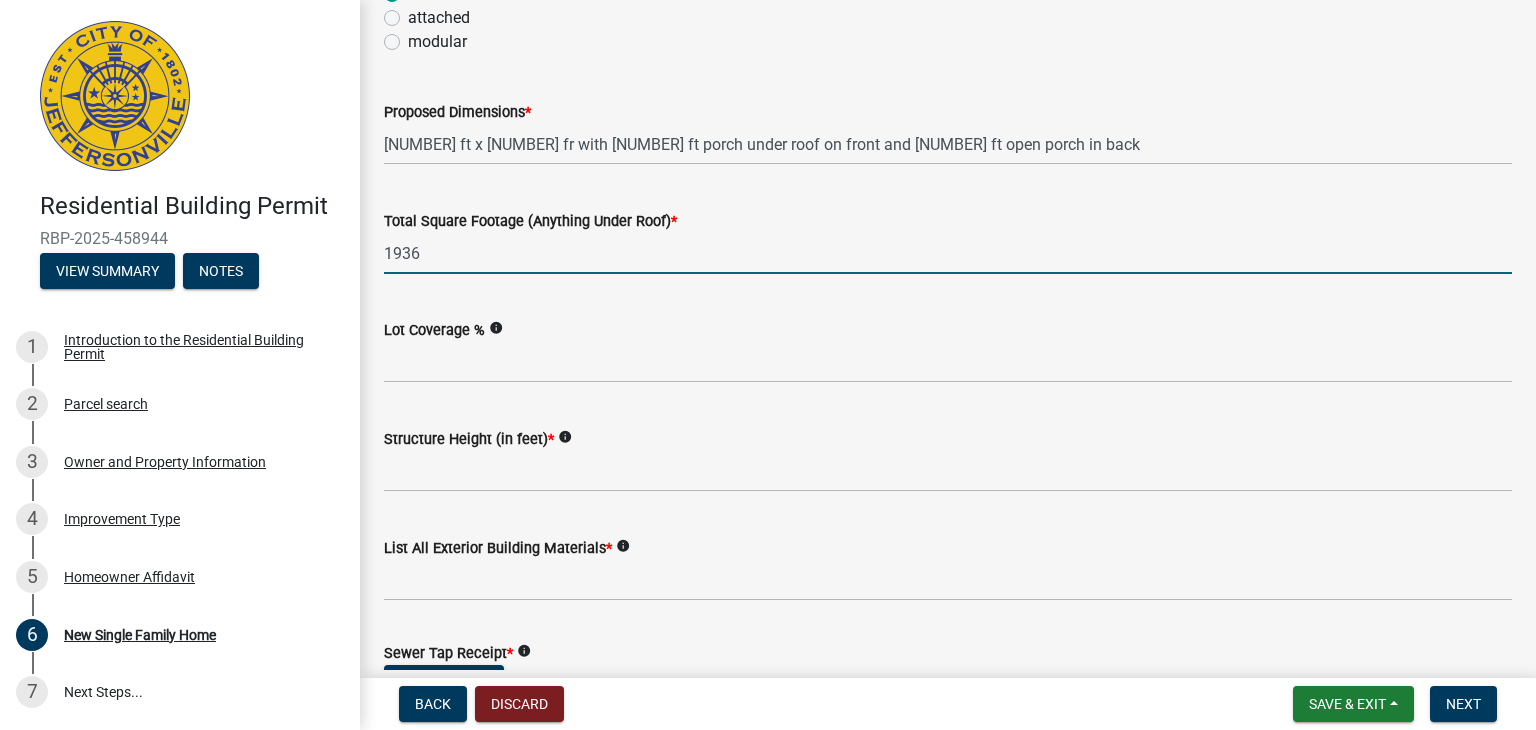 type on "1936" 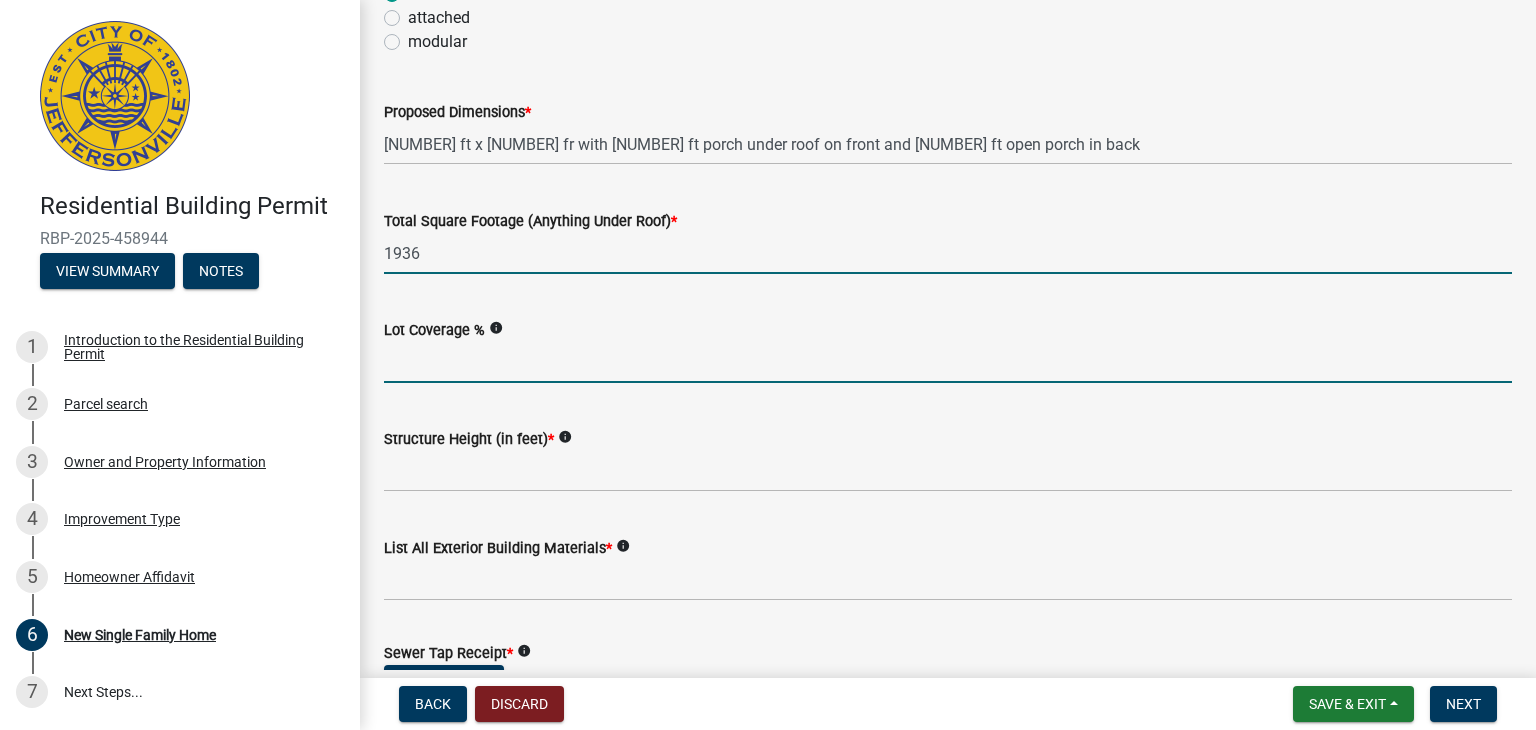 click on "Lot Coverage %" at bounding box center (948, 362) 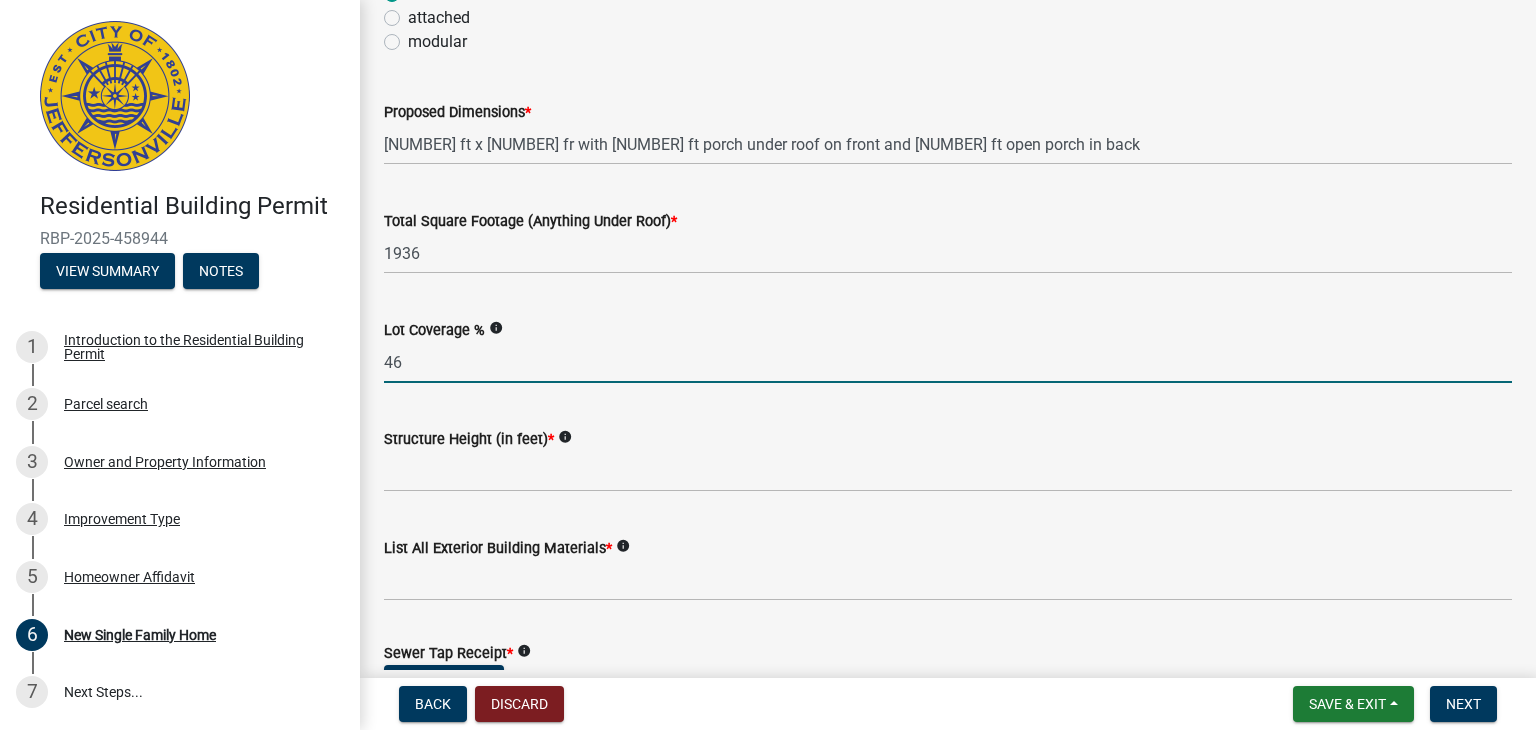 type on "46" 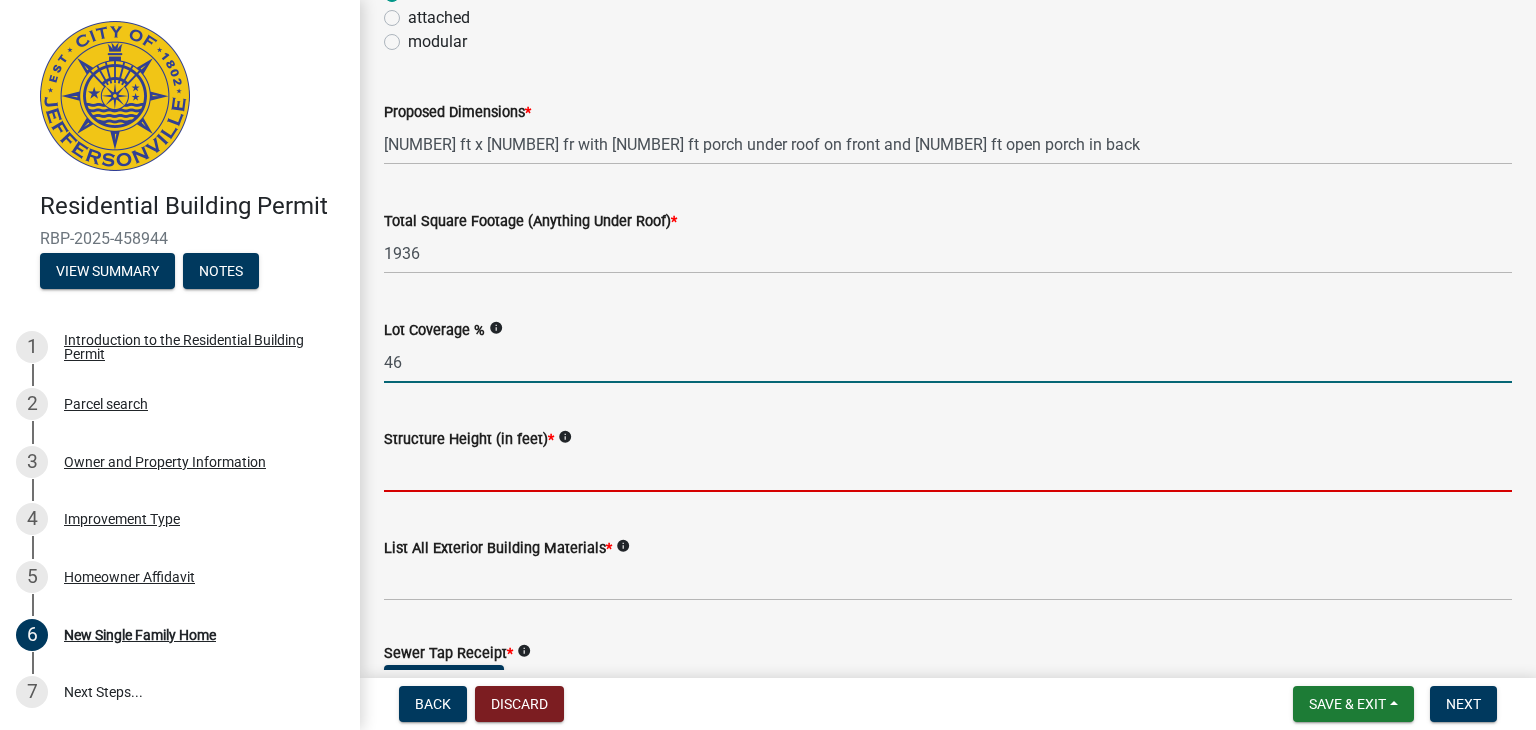 click on "Structure Height (in feet)  *" at bounding box center (948, 471) 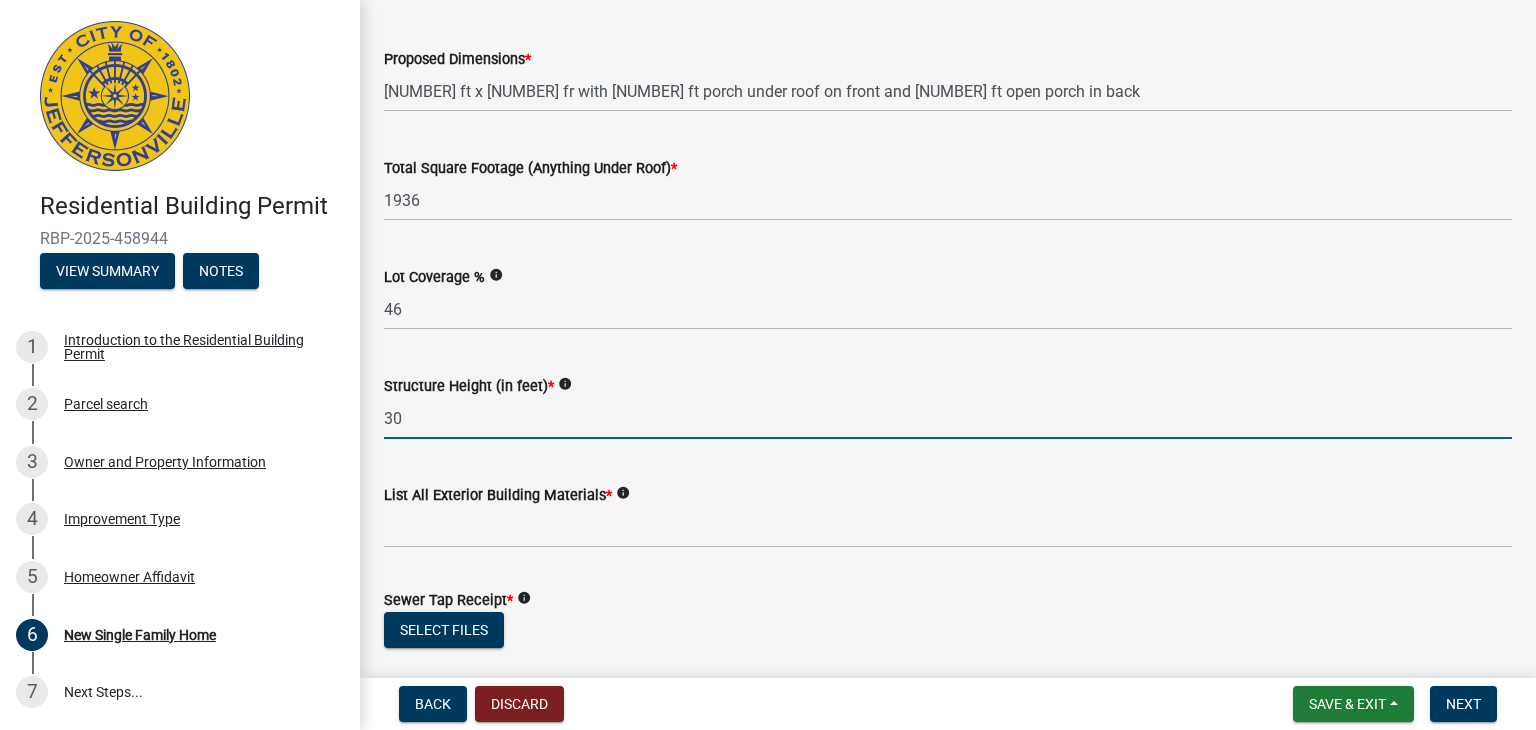 scroll, scrollTop: 900, scrollLeft: 0, axis: vertical 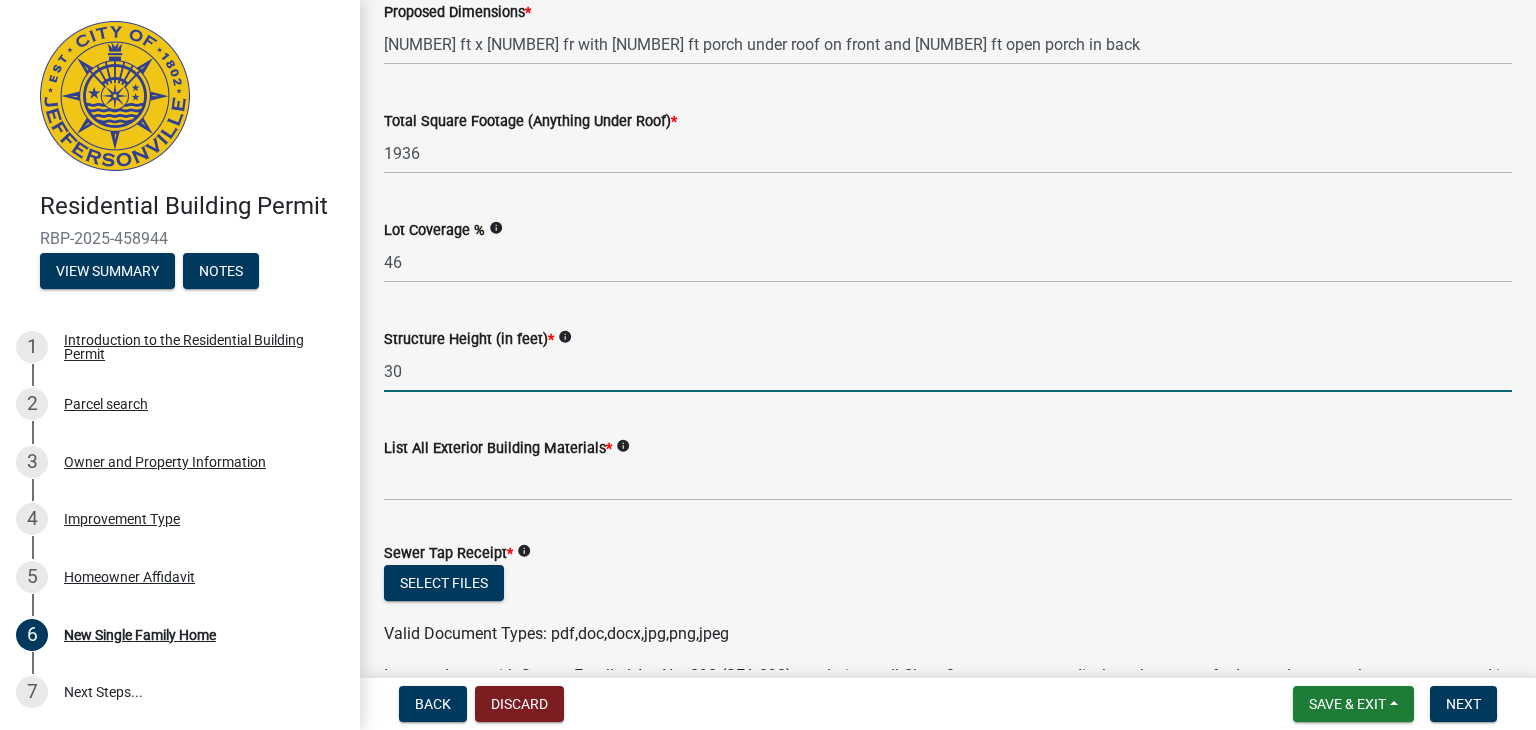 type on "30" 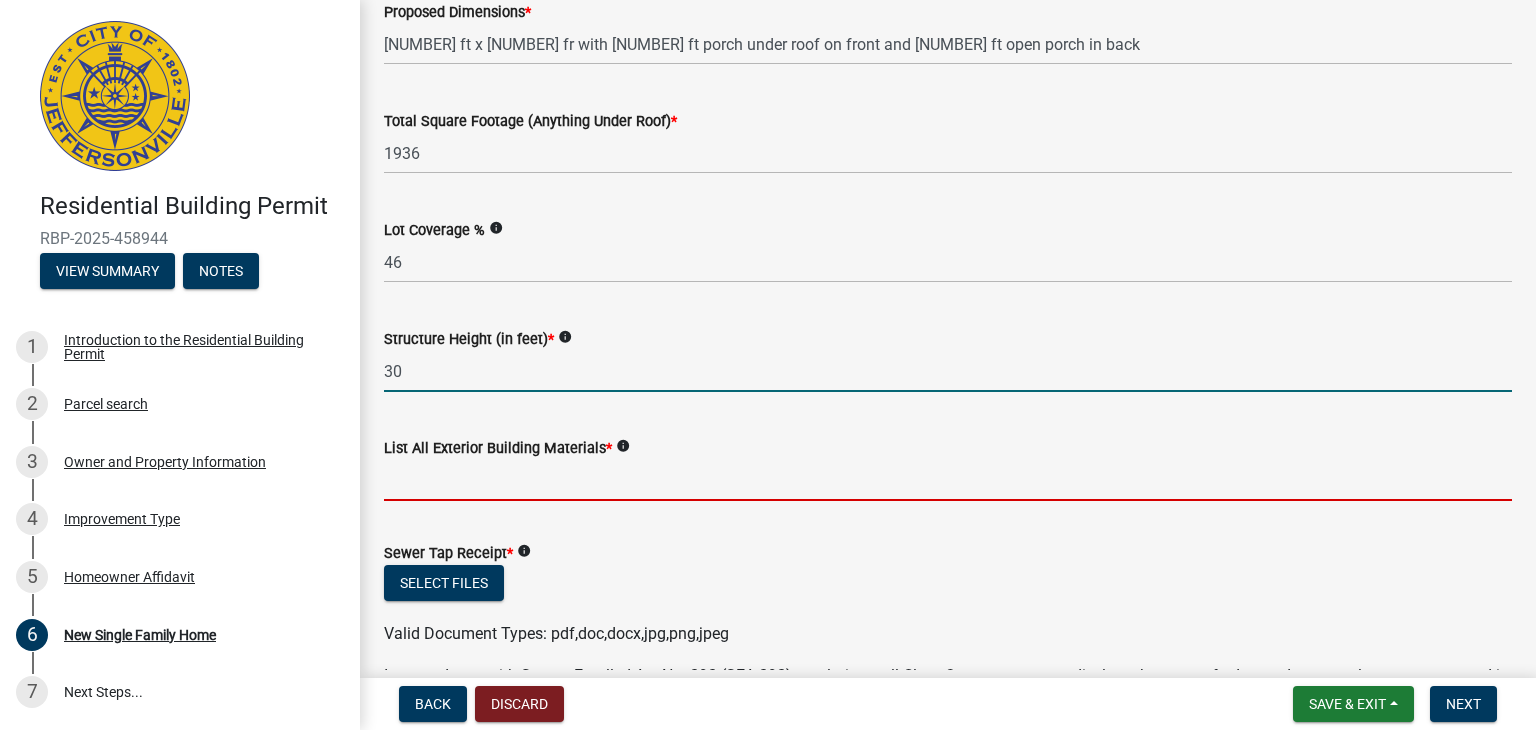 click on "List All Exterior Building Materials  *" at bounding box center [948, 480] 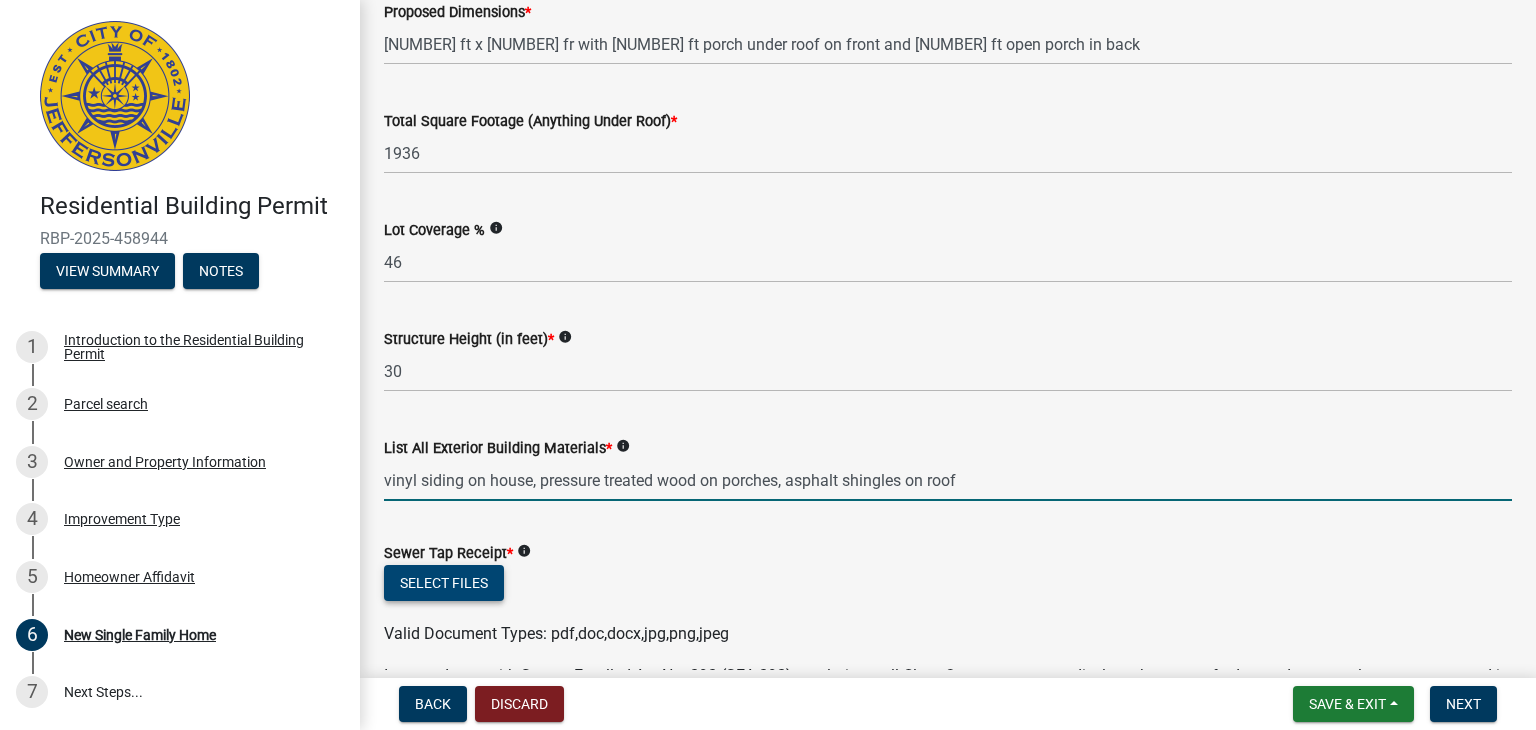 type on "vinyl siding on house, pressure treated wood on porches, asphalt shingles on roof" 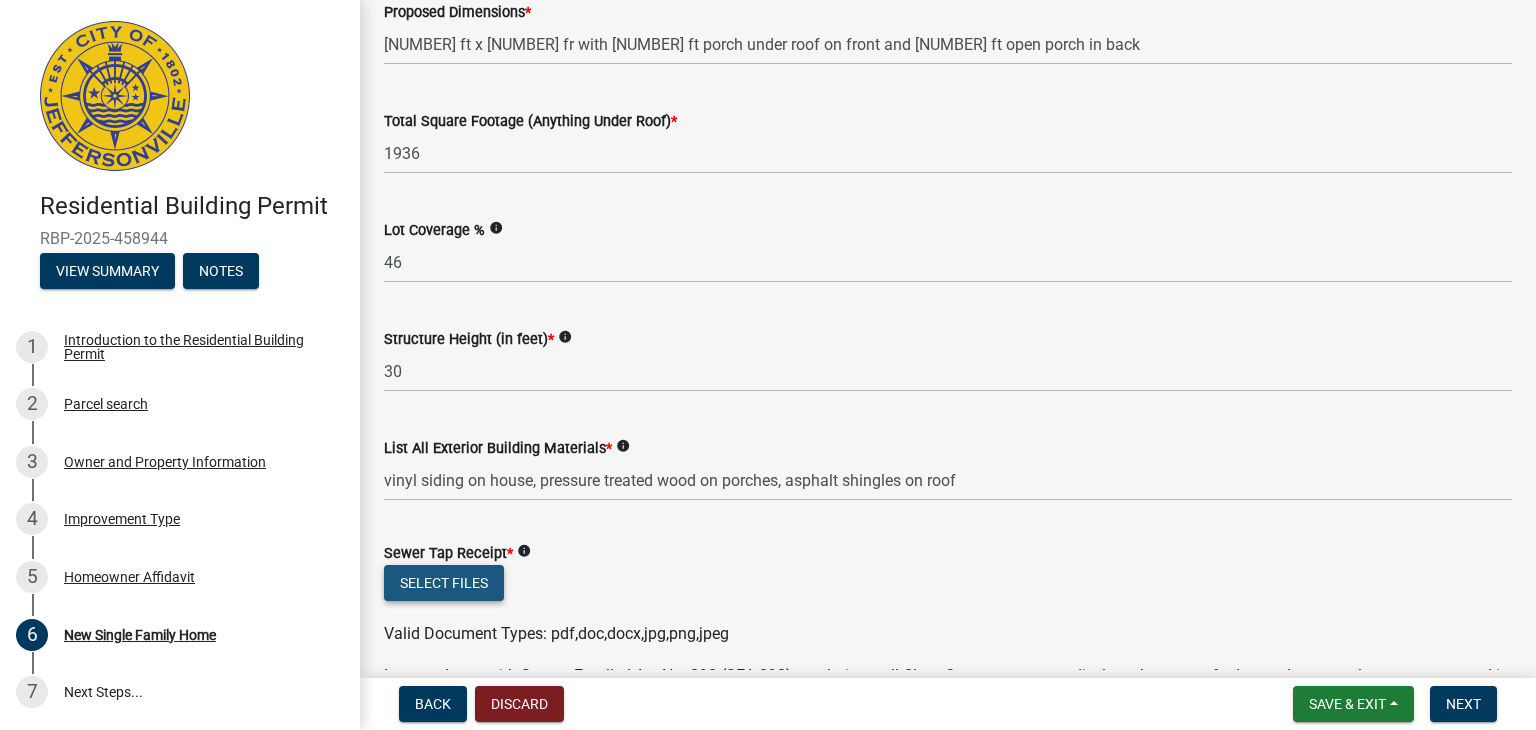 click on "Select files" 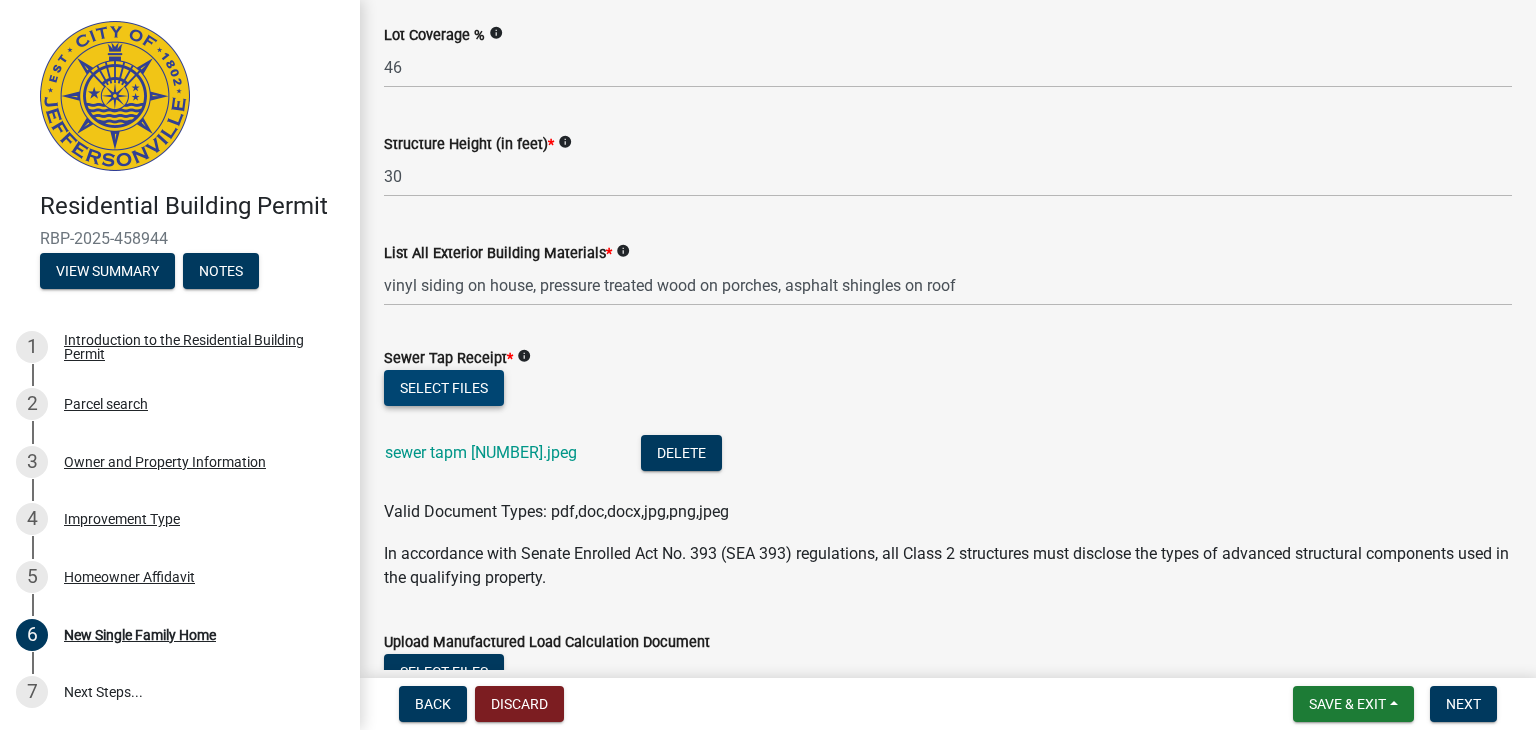scroll, scrollTop: 1100, scrollLeft: 0, axis: vertical 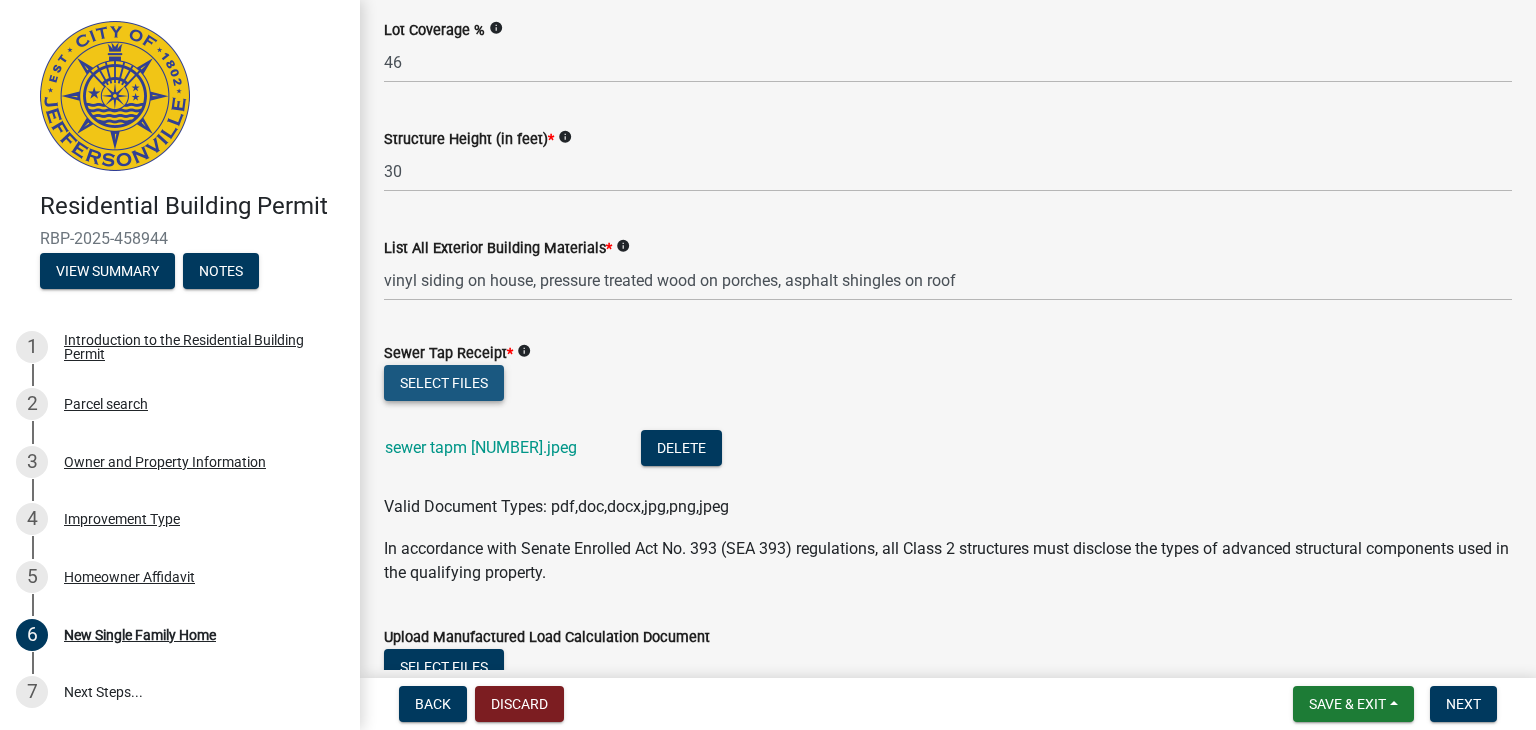 click on "Select files" 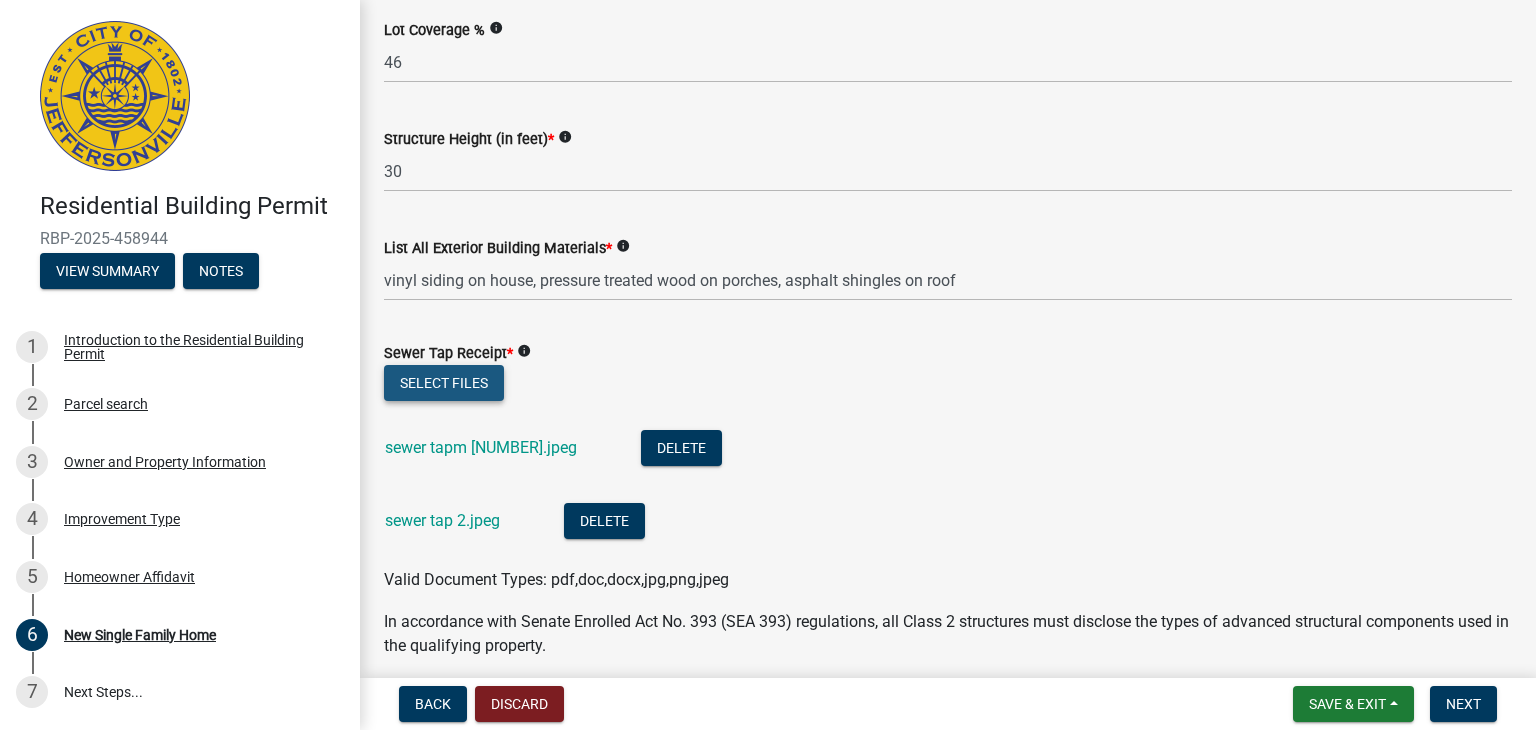 click on "Select files" 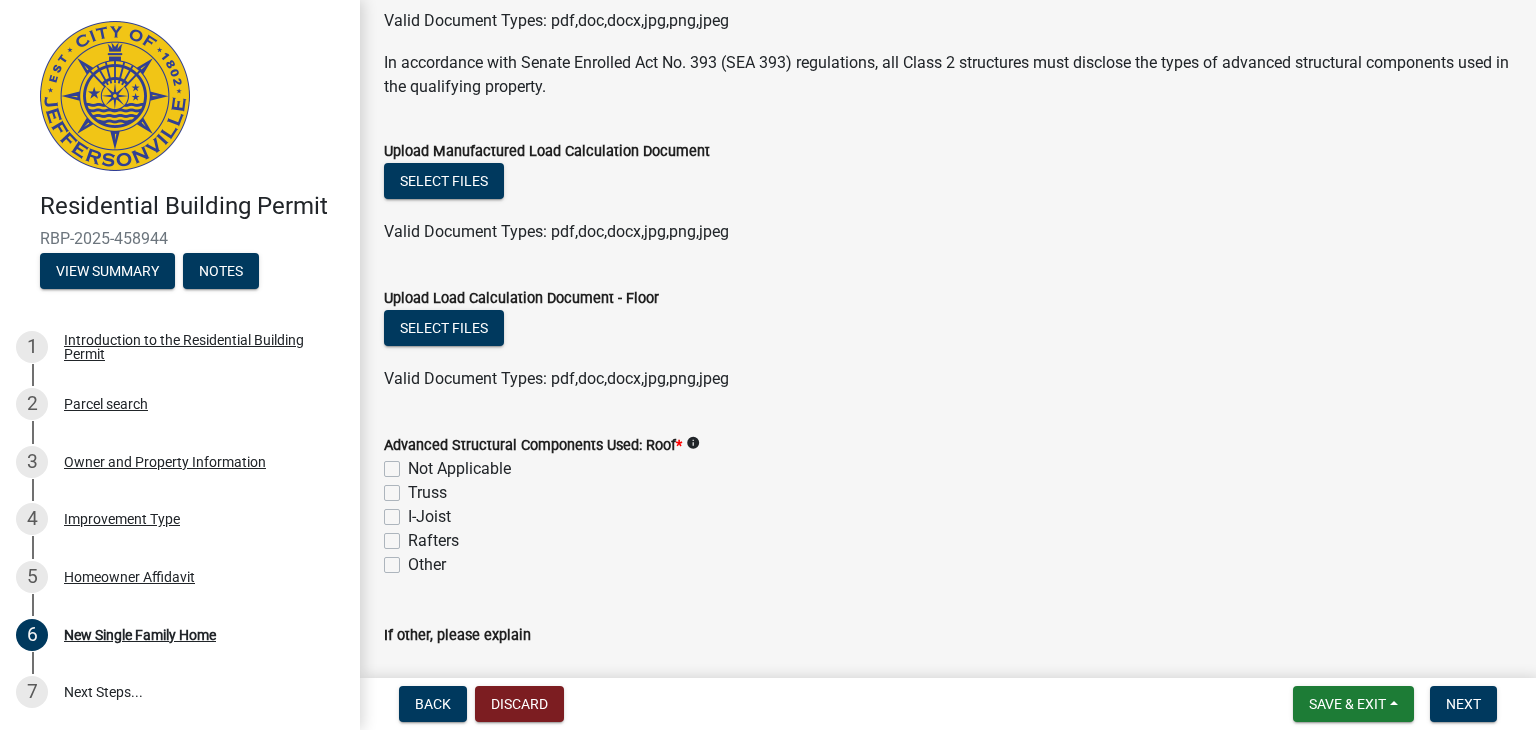 scroll, scrollTop: 1900, scrollLeft: 0, axis: vertical 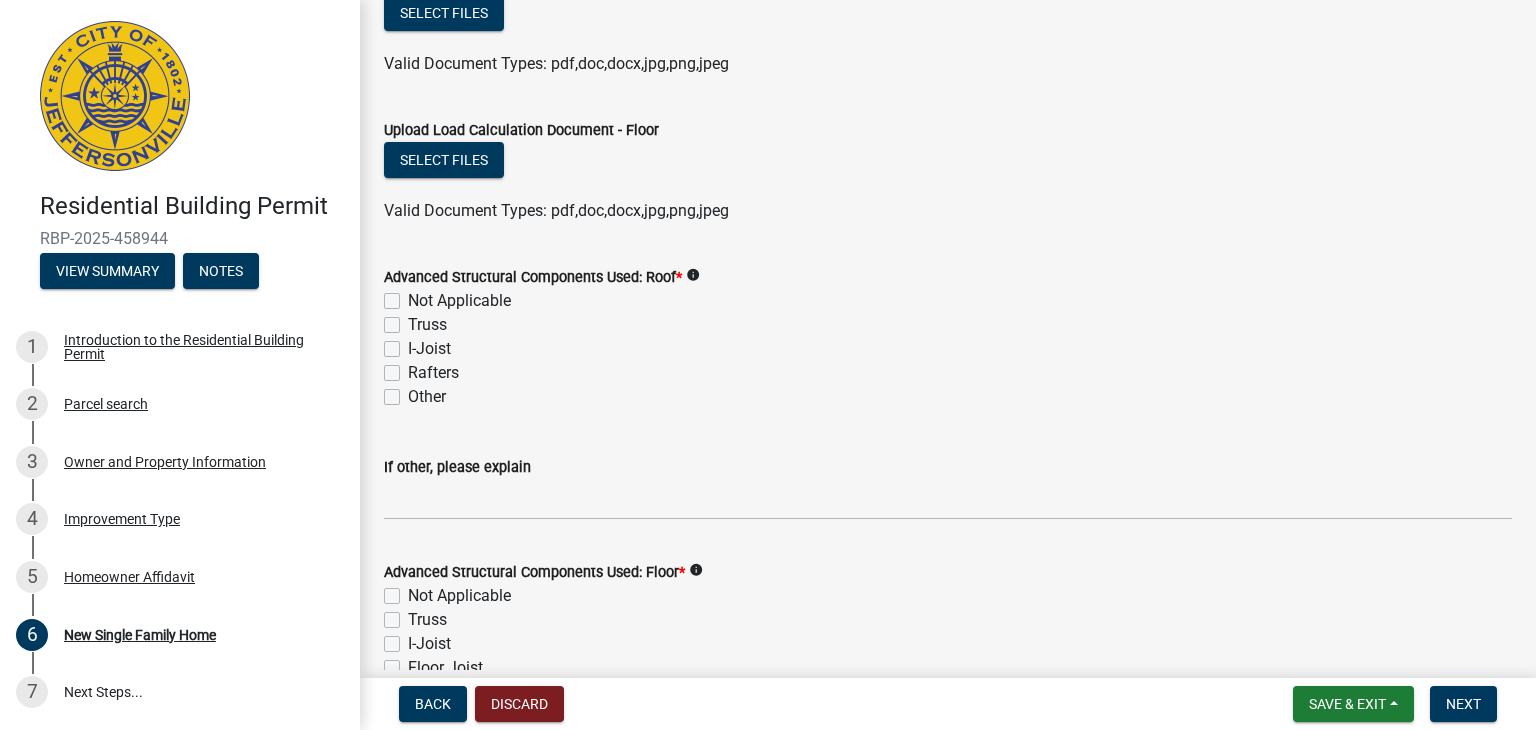 click on "Rafters" 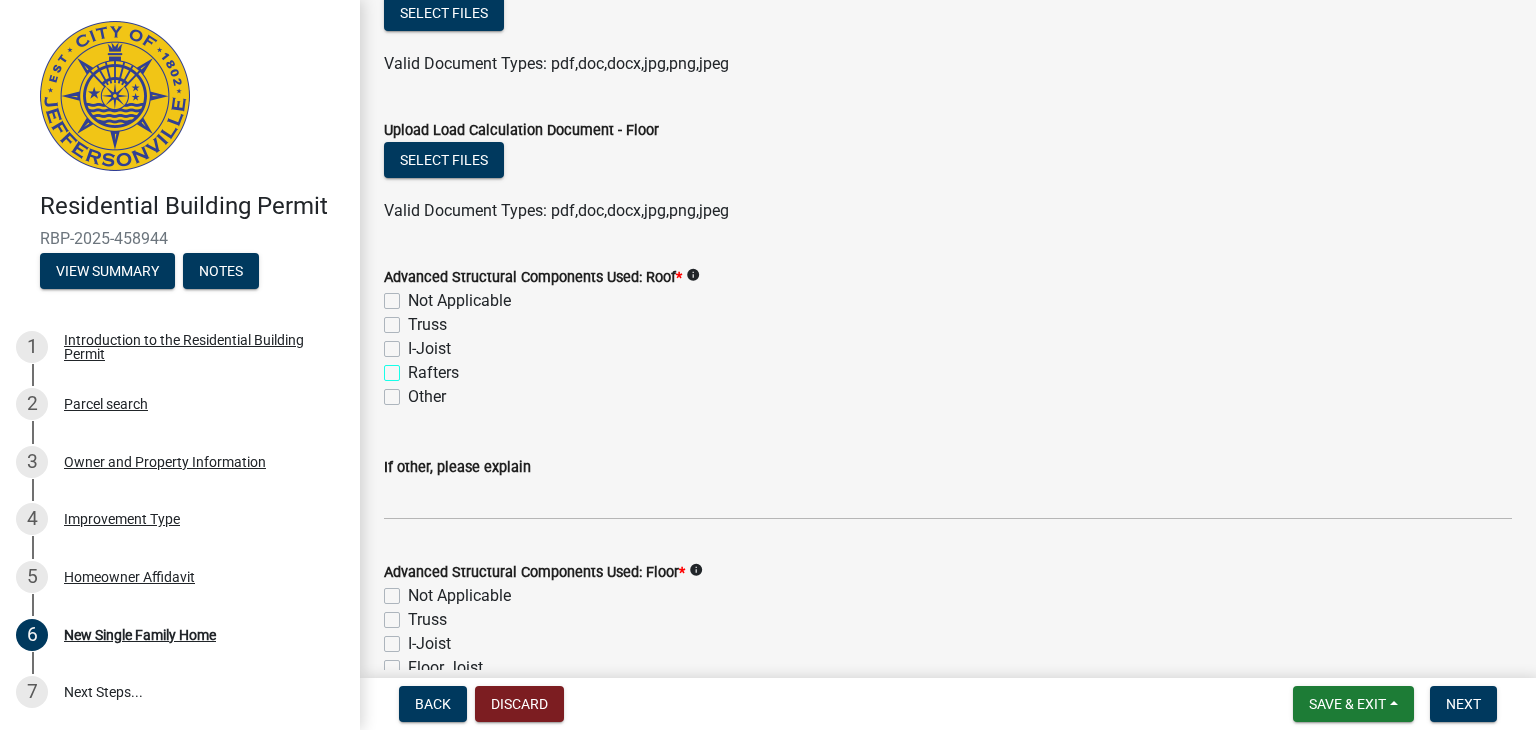 click on "Rafters" at bounding box center (414, 367) 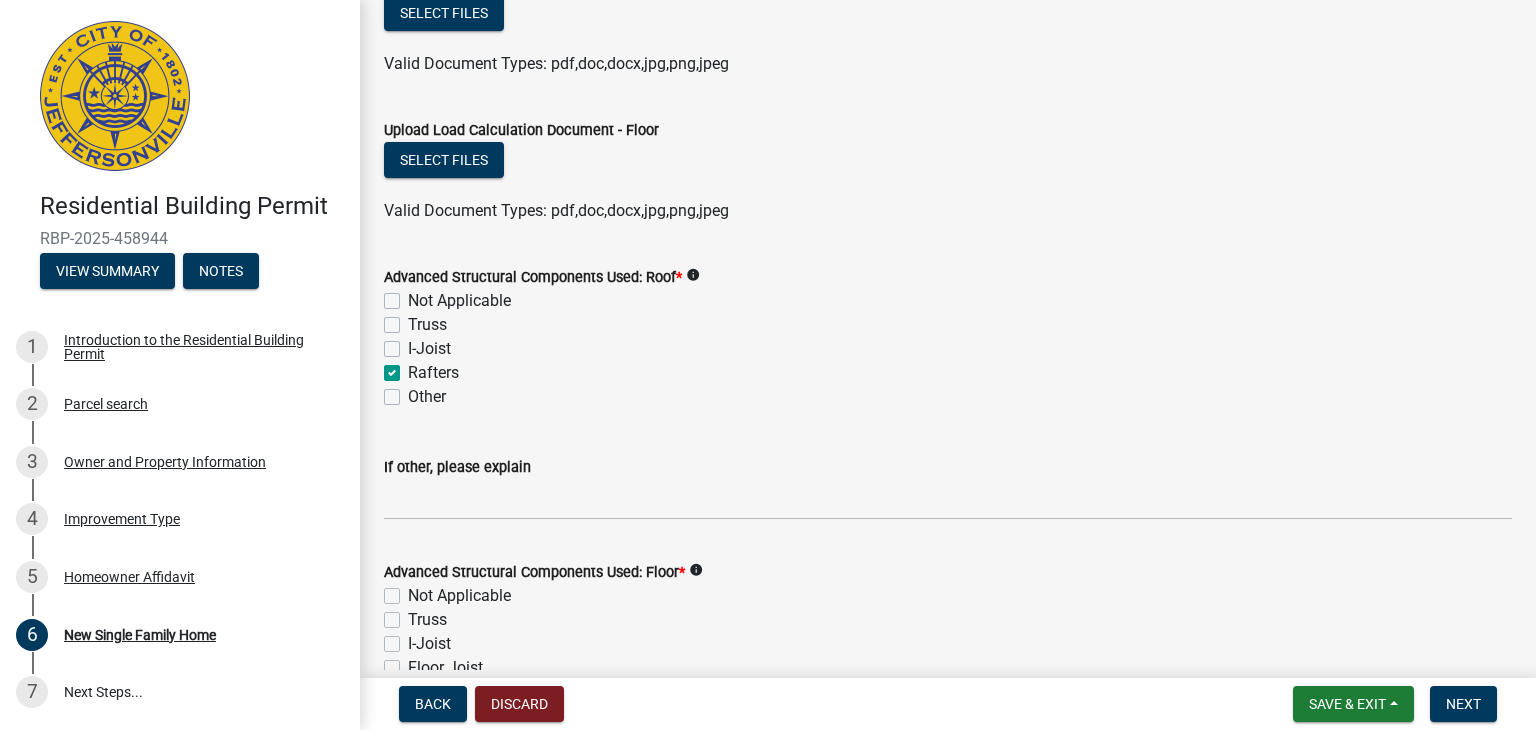 checkbox on "false" 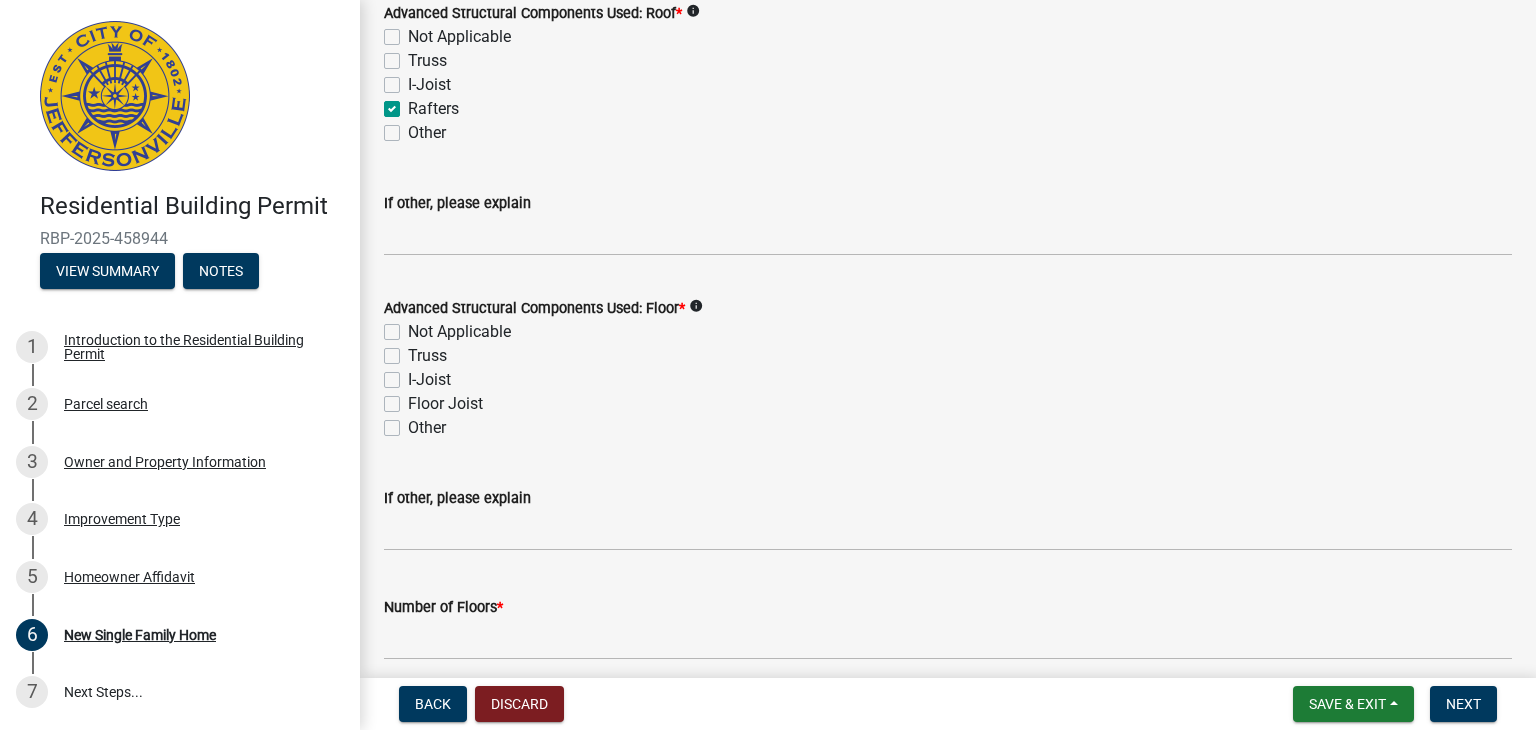 scroll, scrollTop: 2200, scrollLeft: 0, axis: vertical 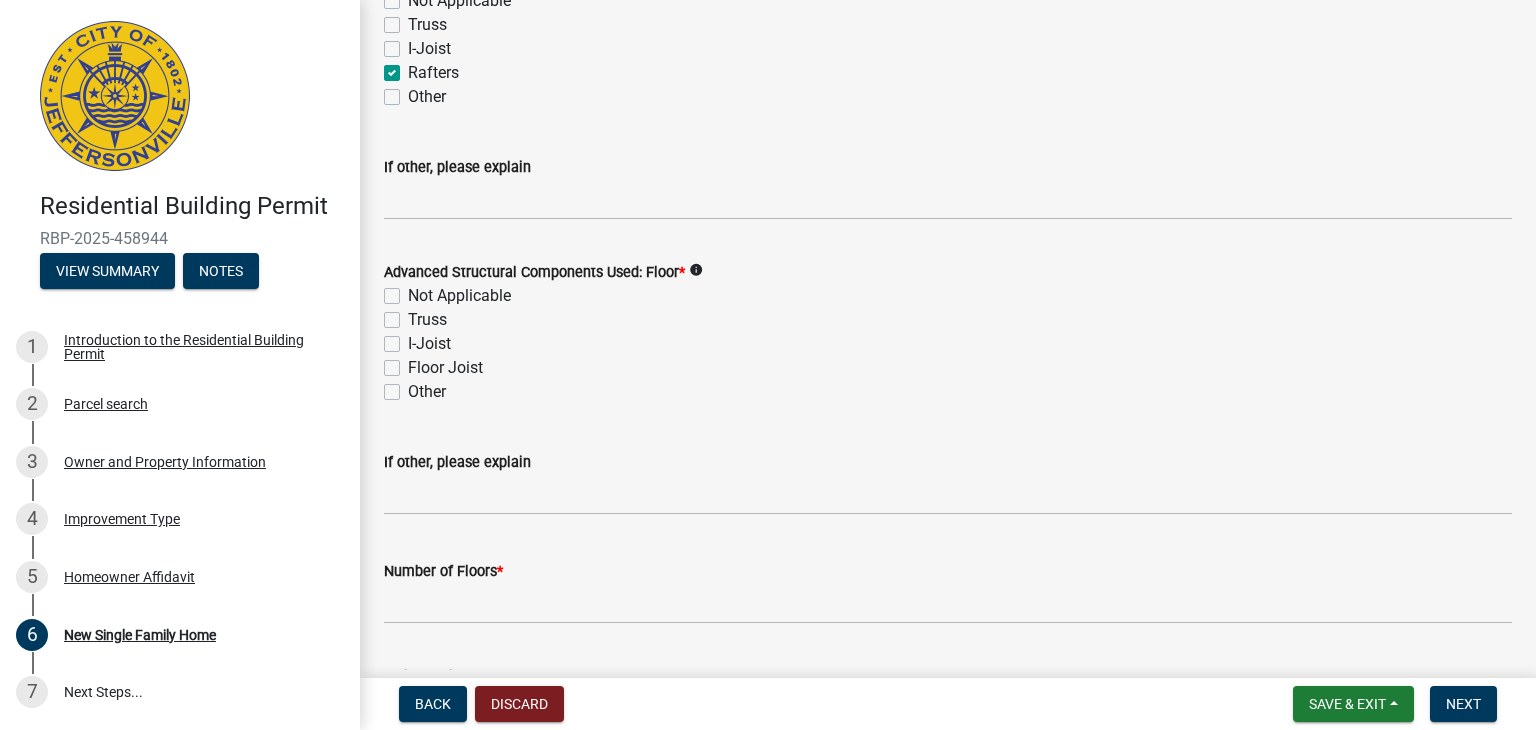 click on "Floor Joist" 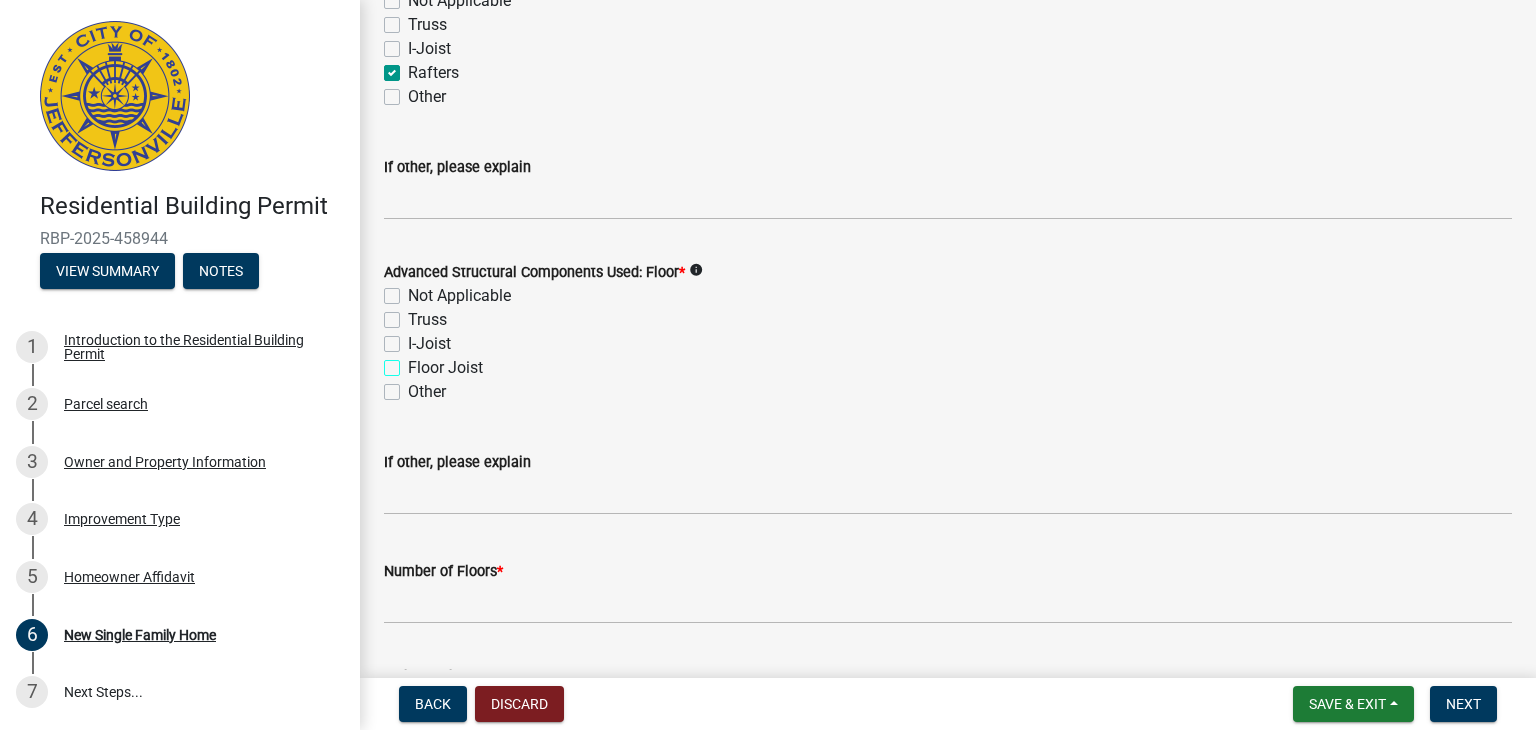 click on "Floor Joist" at bounding box center [414, 362] 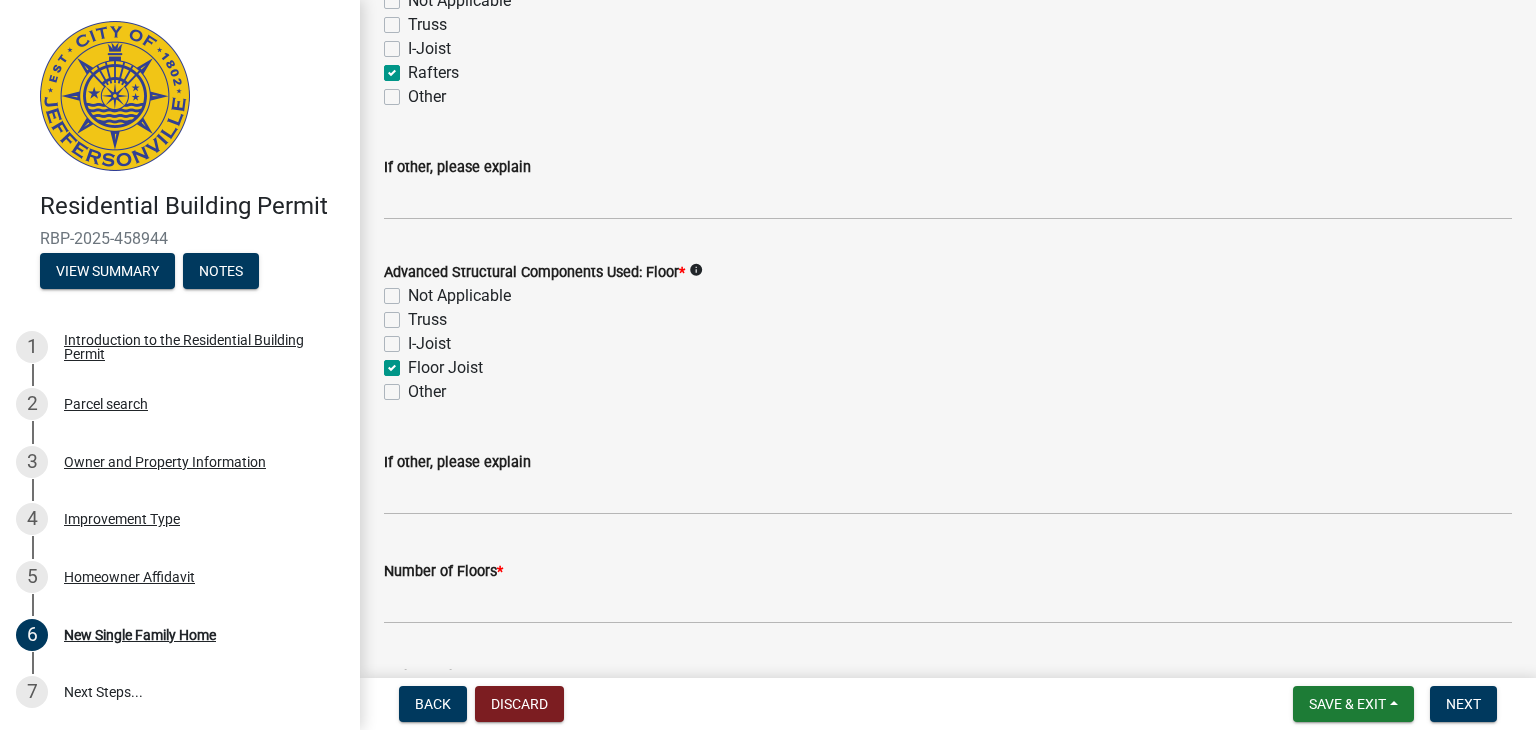 checkbox on "false" 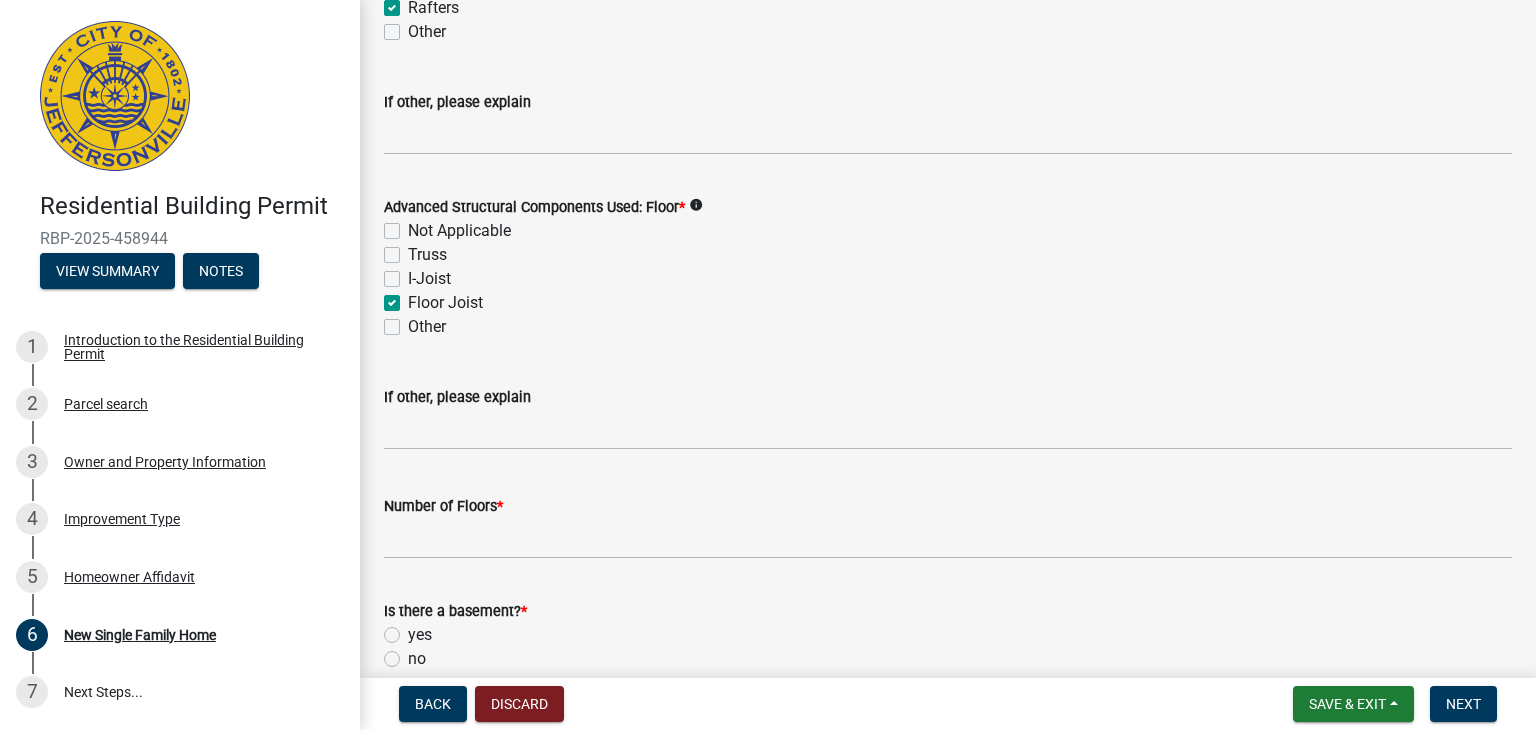 scroll, scrollTop: 2400, scrollLeft: 0, axis: vertical 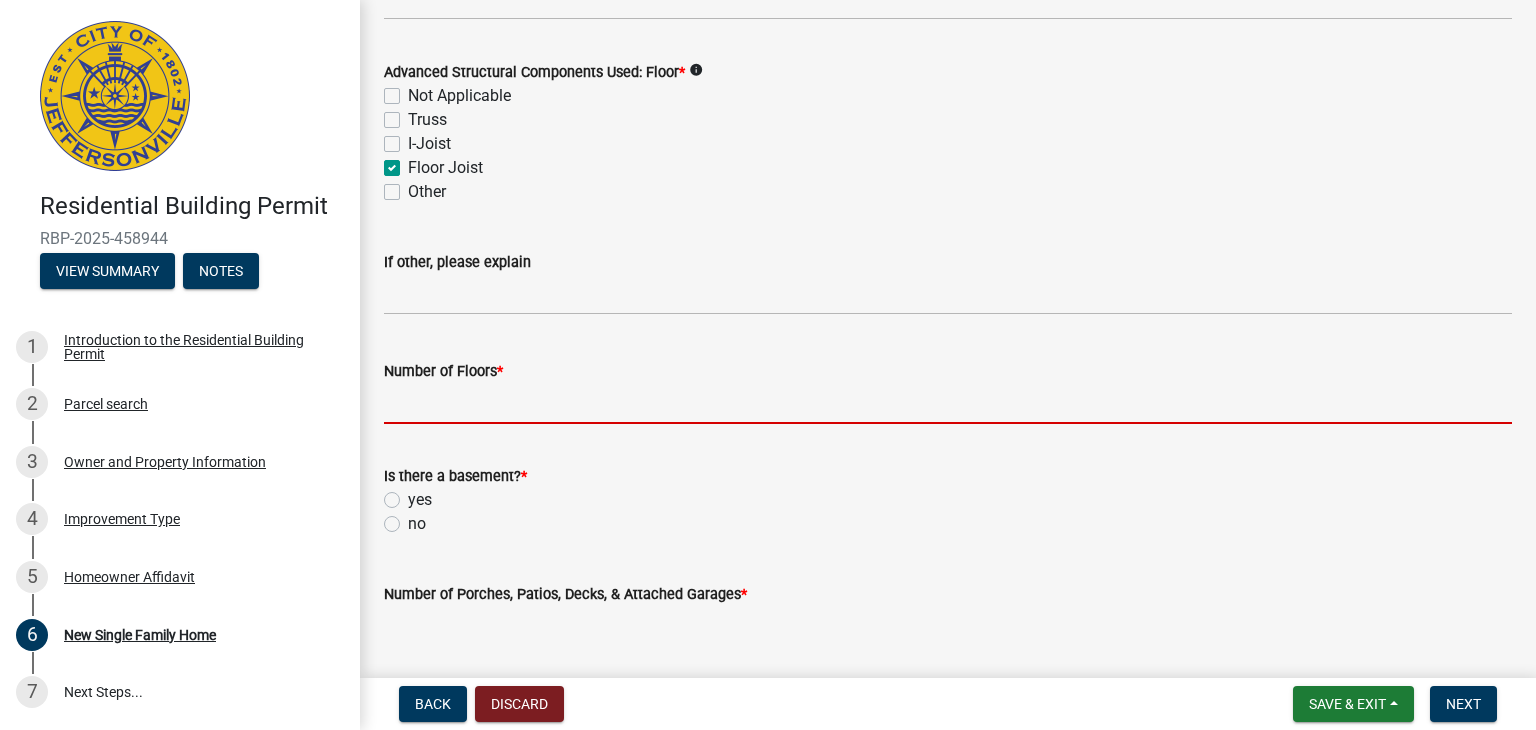 click on "Number of Floors  *" at bounding box center (948, 403) 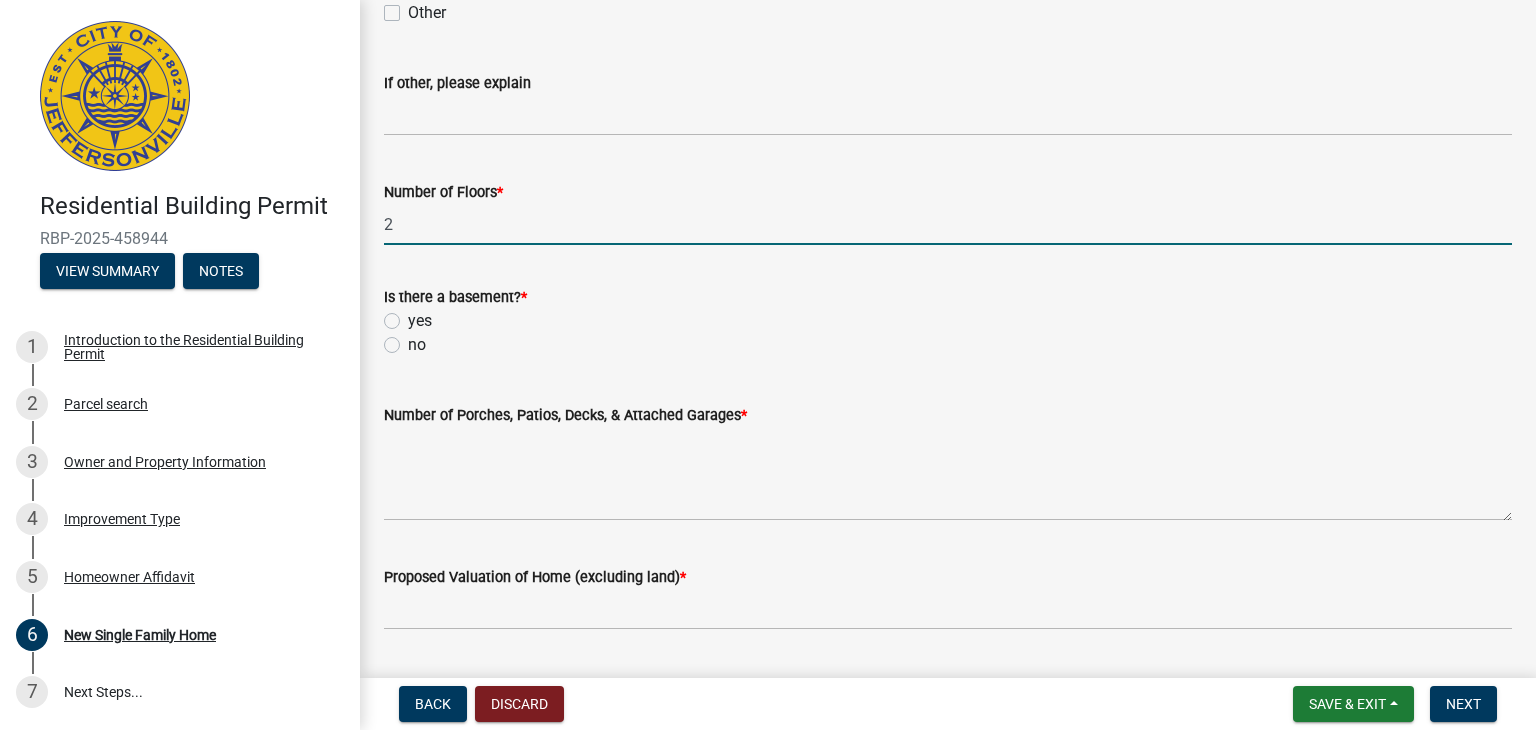 scroll, scrollTop: 2600, scrollLeft: 0, axis: vertical 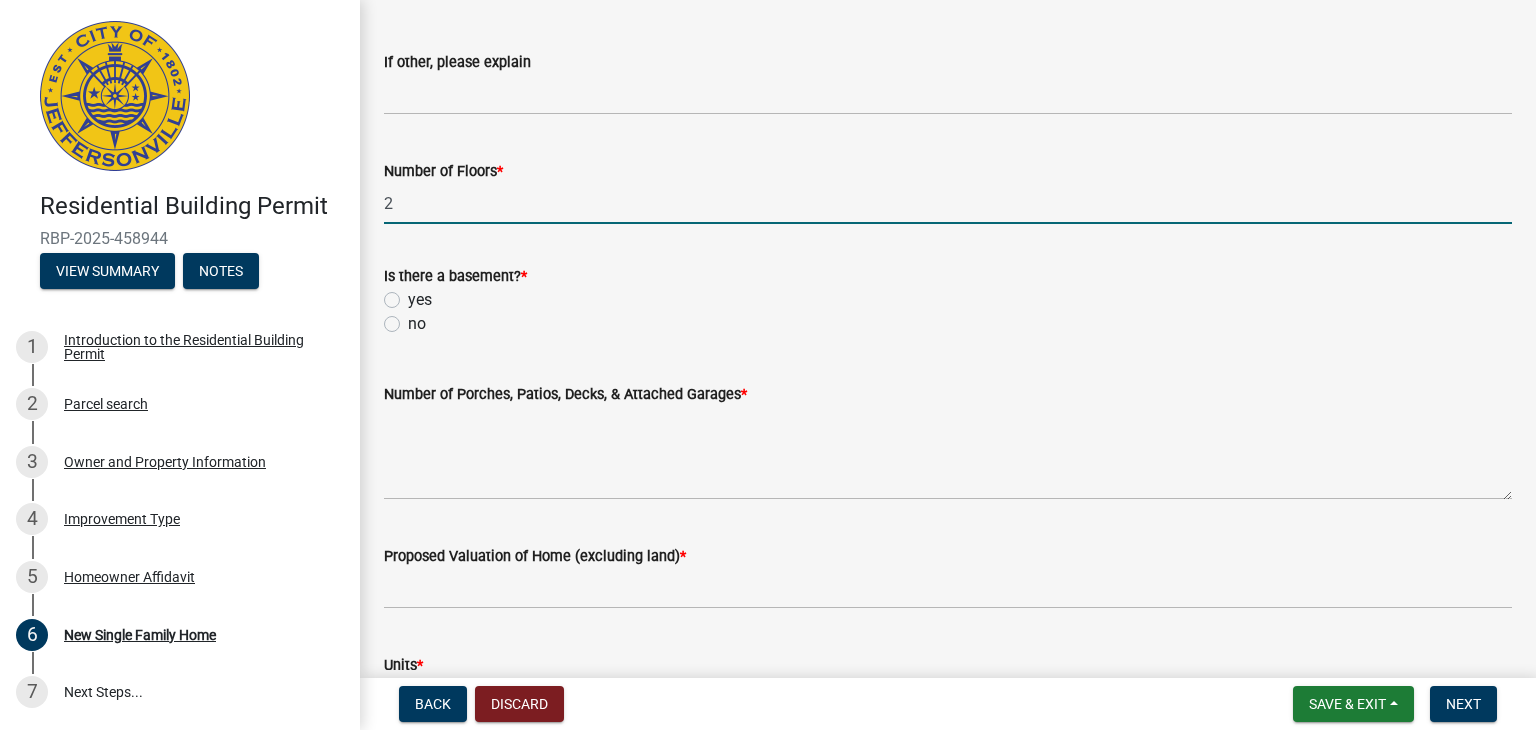 type on "2" 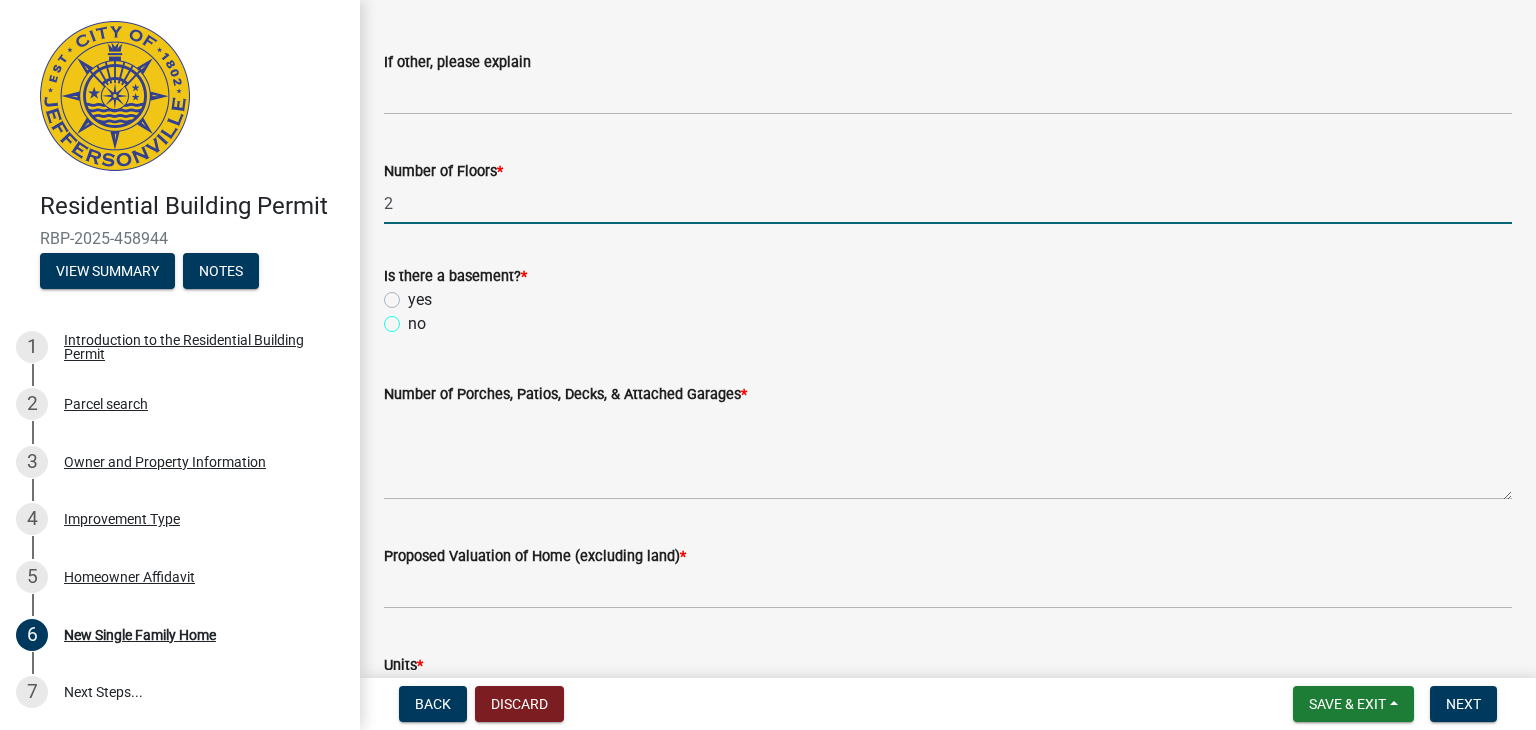 click on "no" at bounding box center [414, 318] 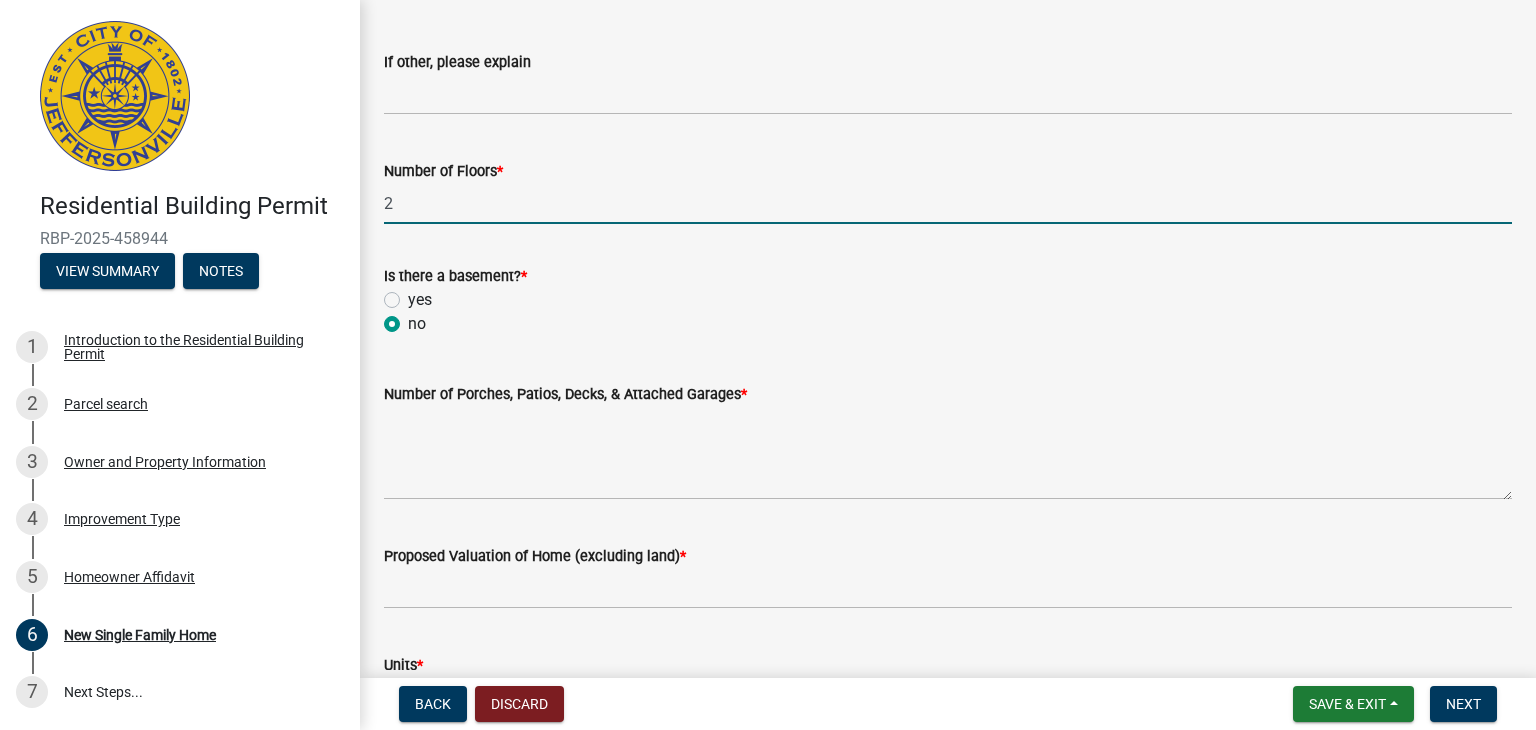 radio on "true" 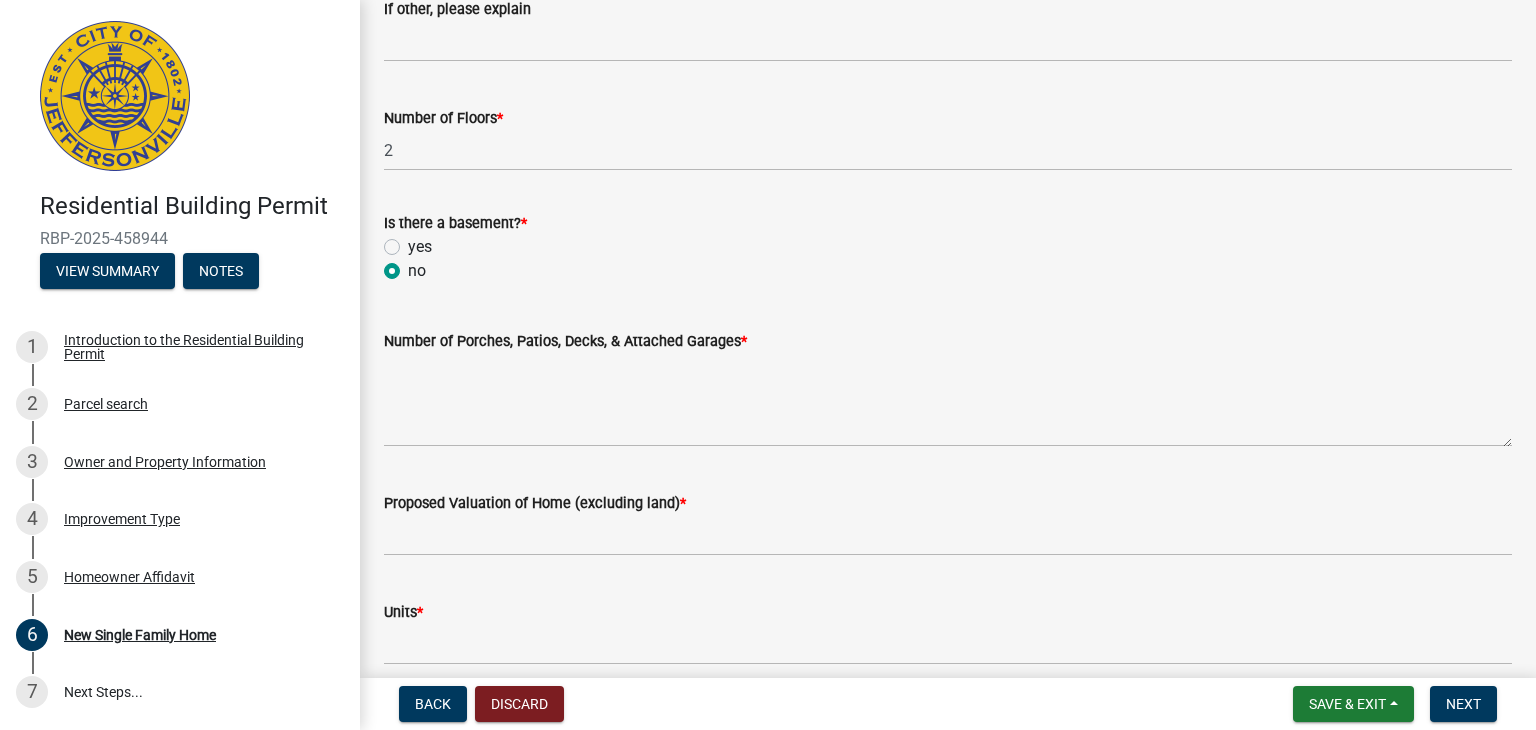 scroll, scrollTop: 2700, scrollLeft: 0, axis: vertical 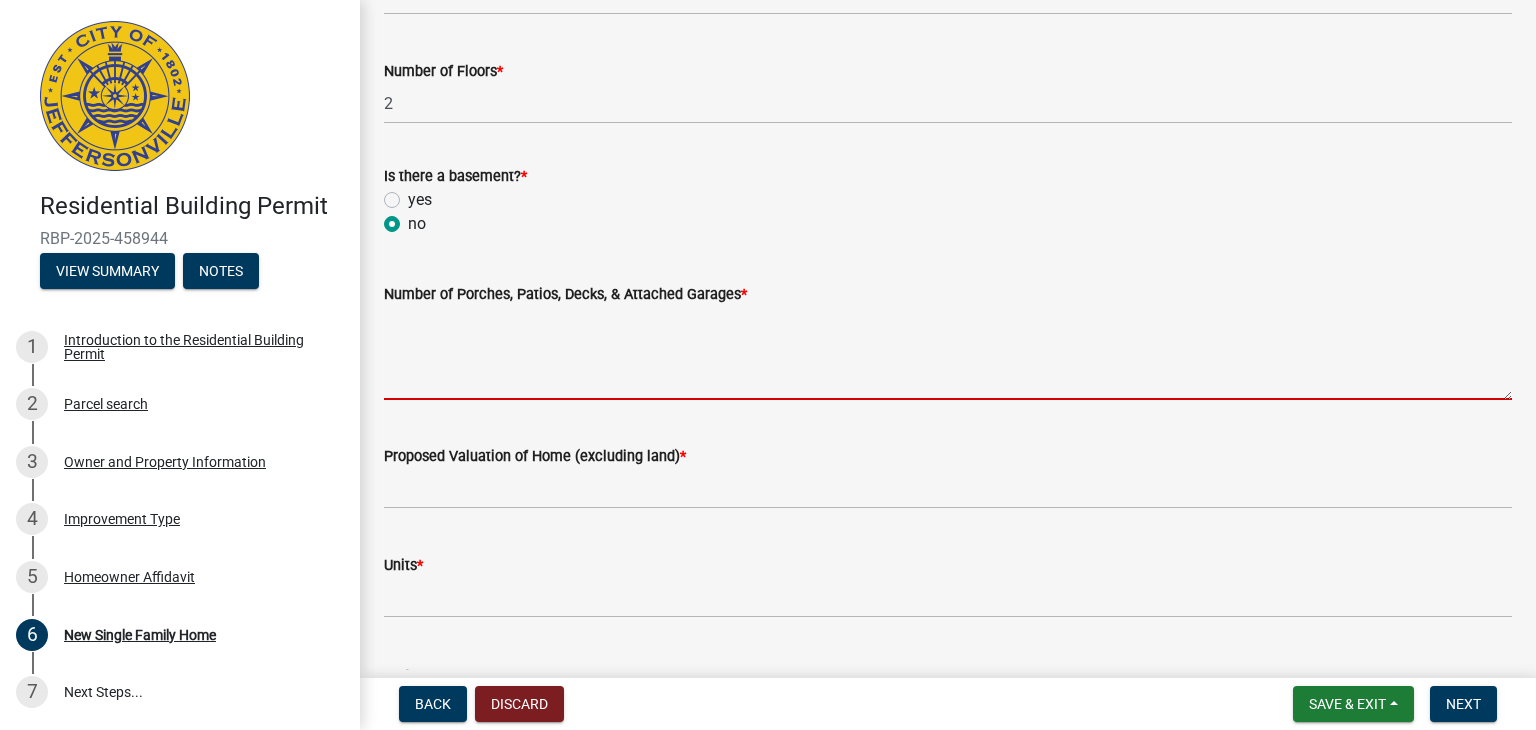click on "Number of Porches, Patios, Decks, & Attached Garages  *" at bounding box center [948, 353] 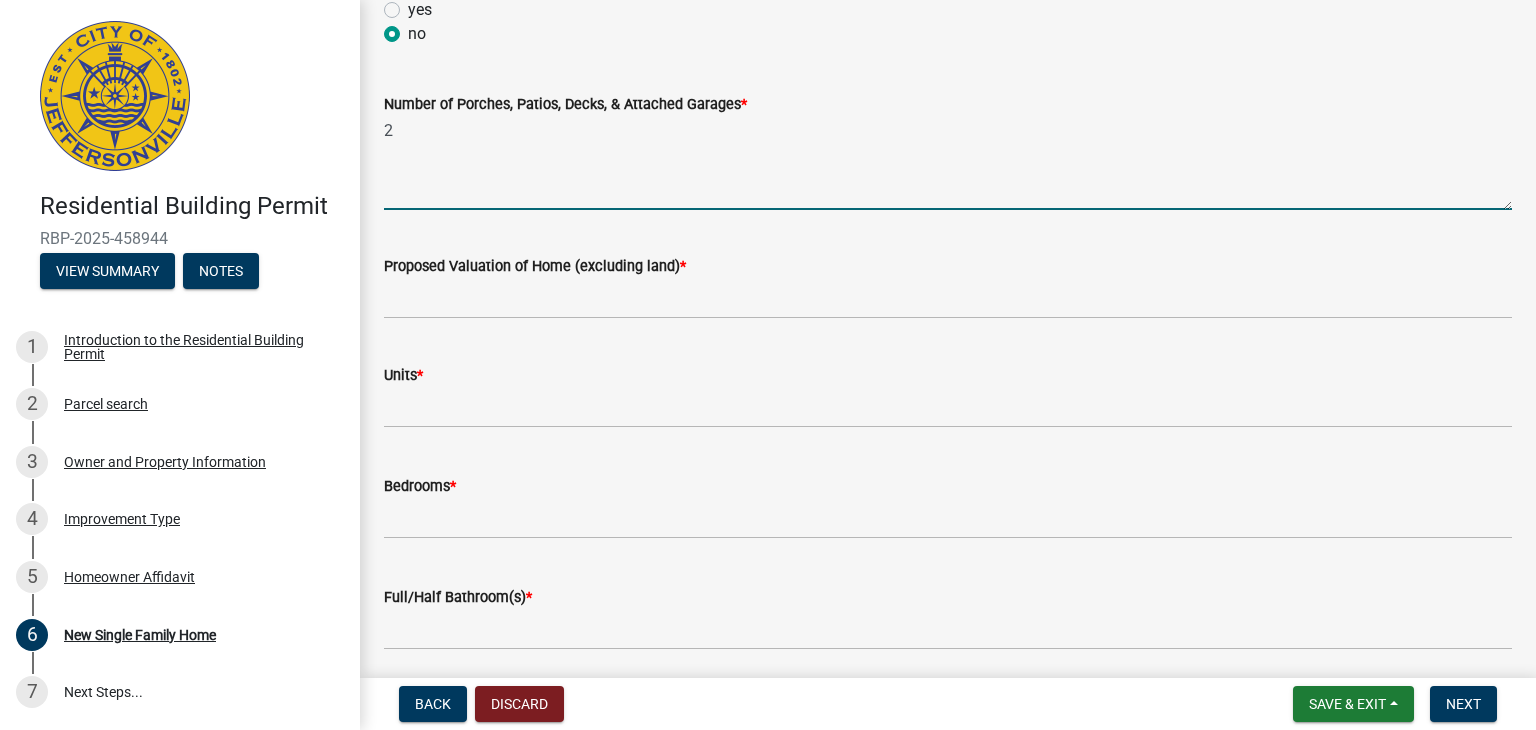 scroll, scrollTop: 2900, scrollLeft: 0, axis: vertical 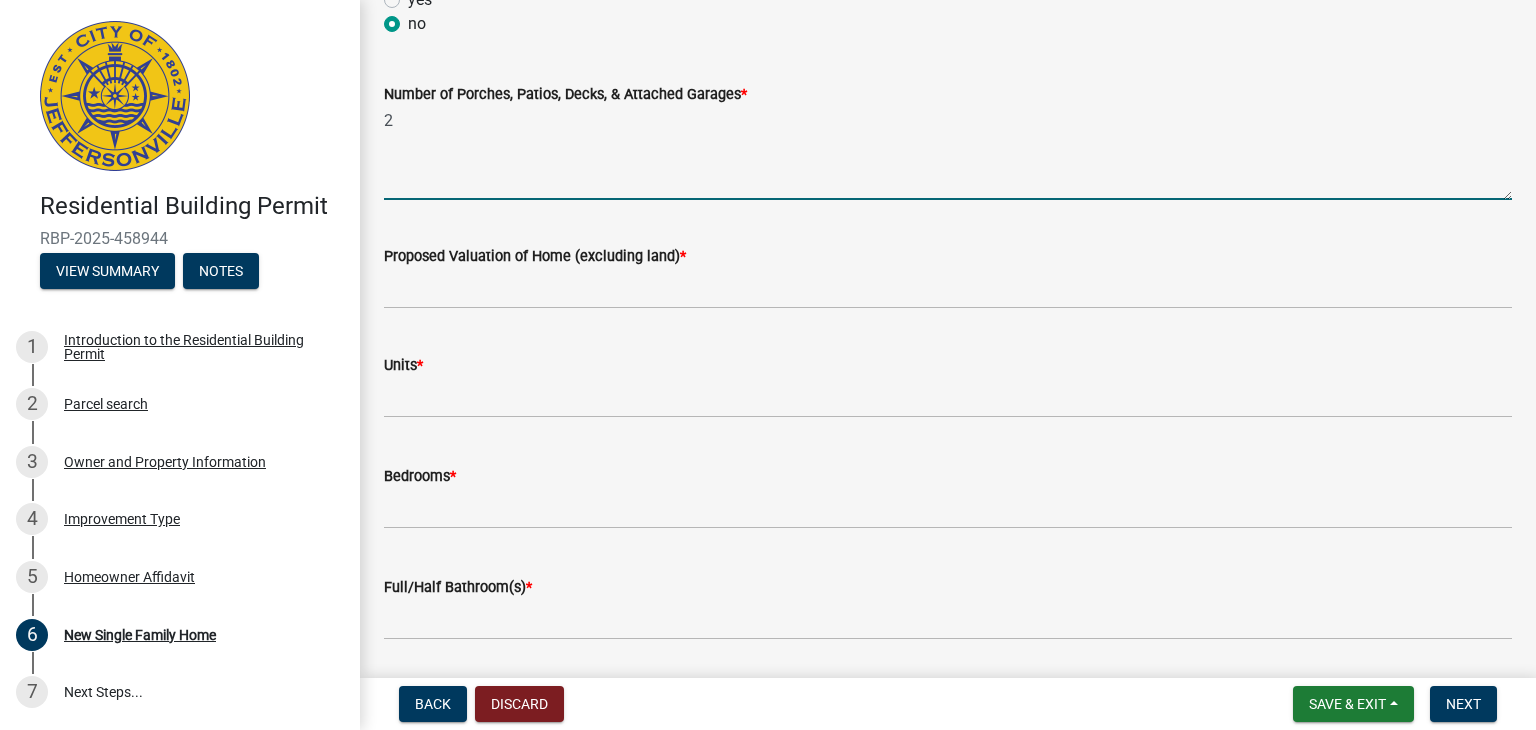 type on "2" 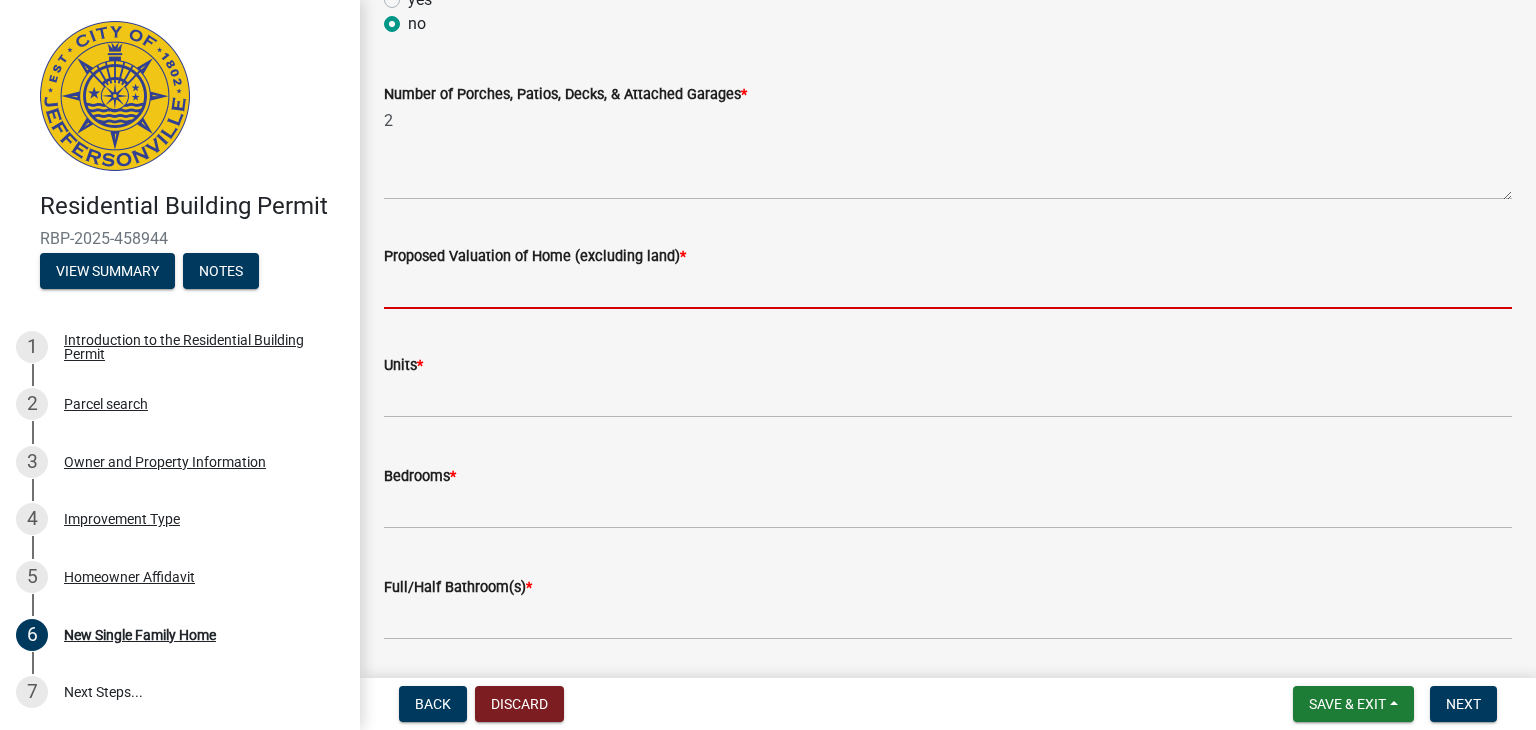 click on "Proposed Valuation of Home (excluding land)  *" at bounding box center (948, 288) 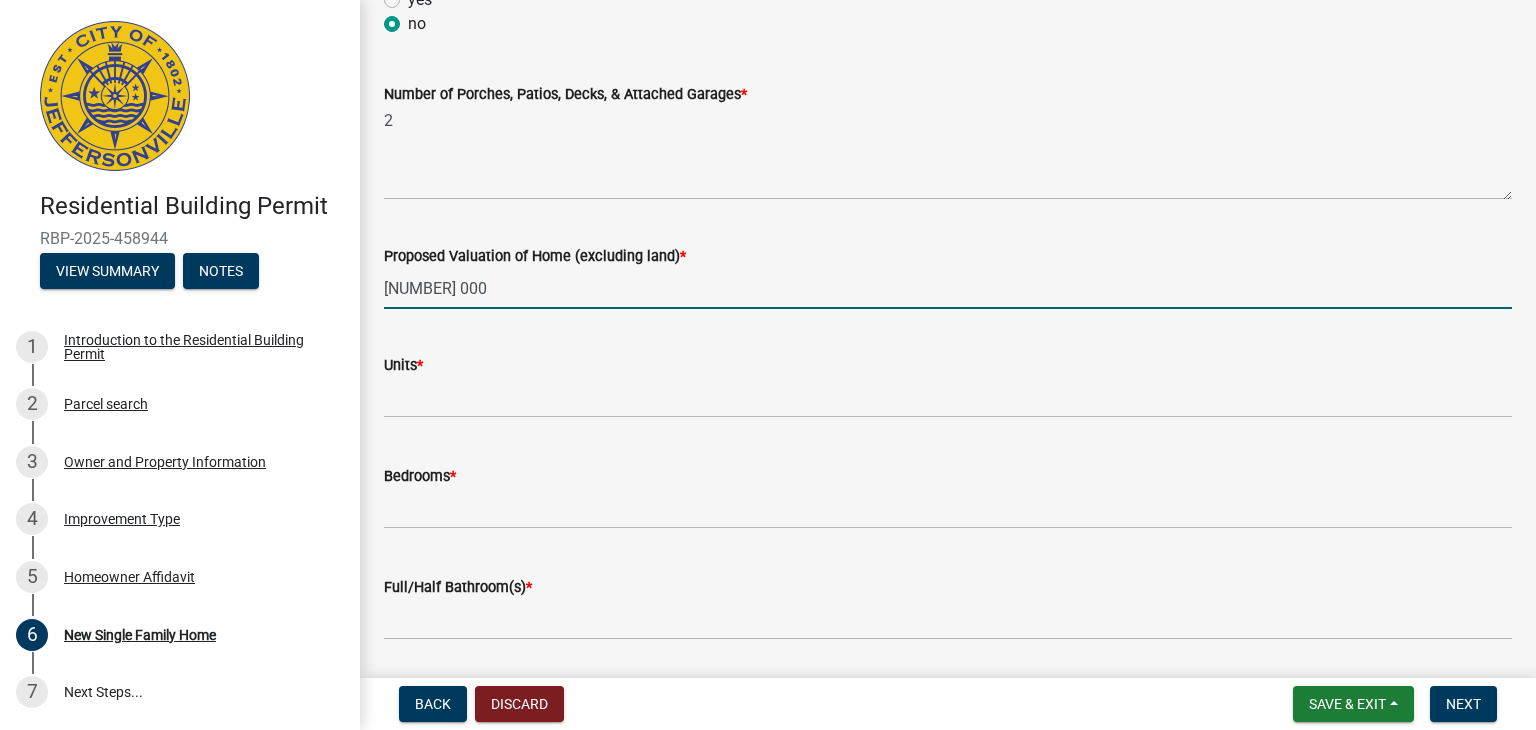 click on "[NUMBER] 000" at bounding box center [948, 288] 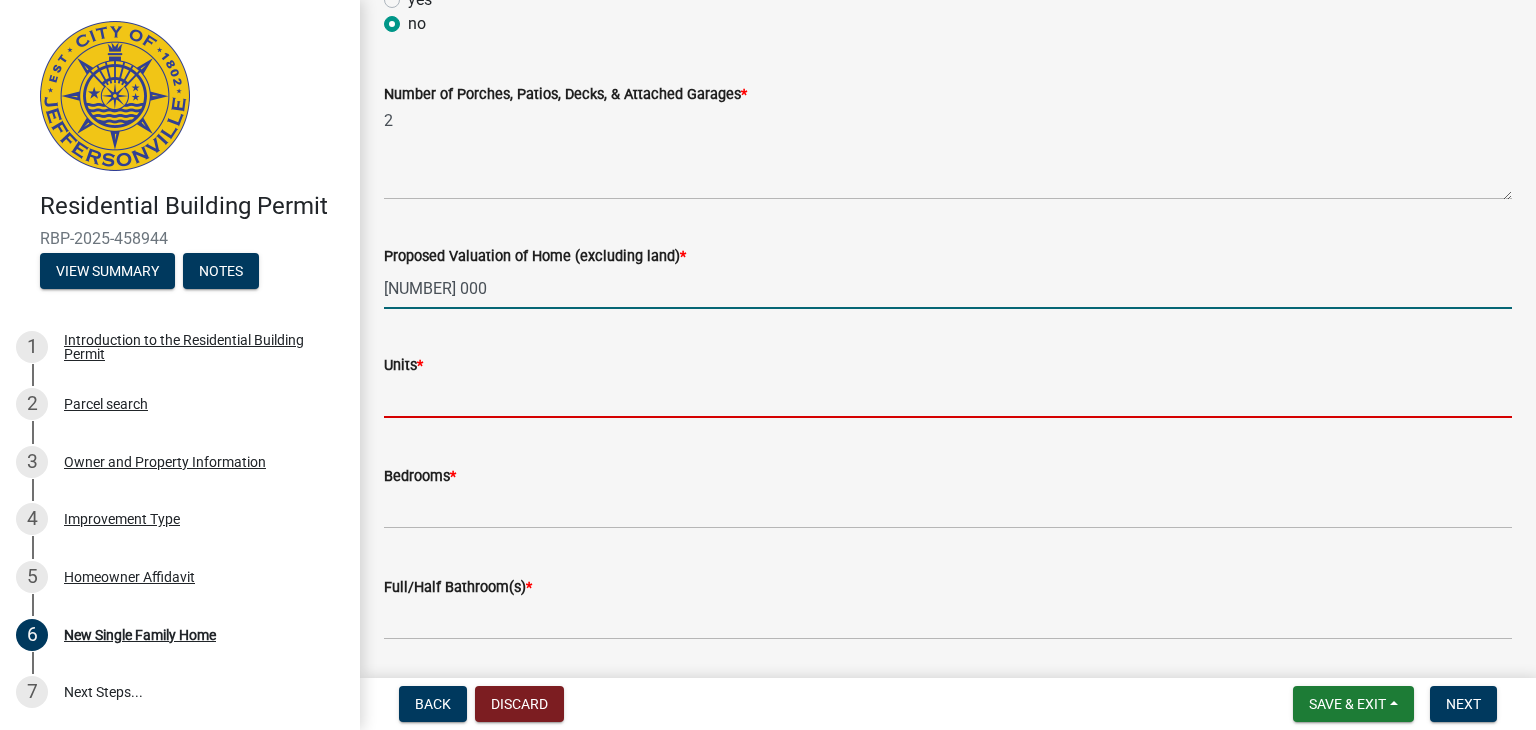 click 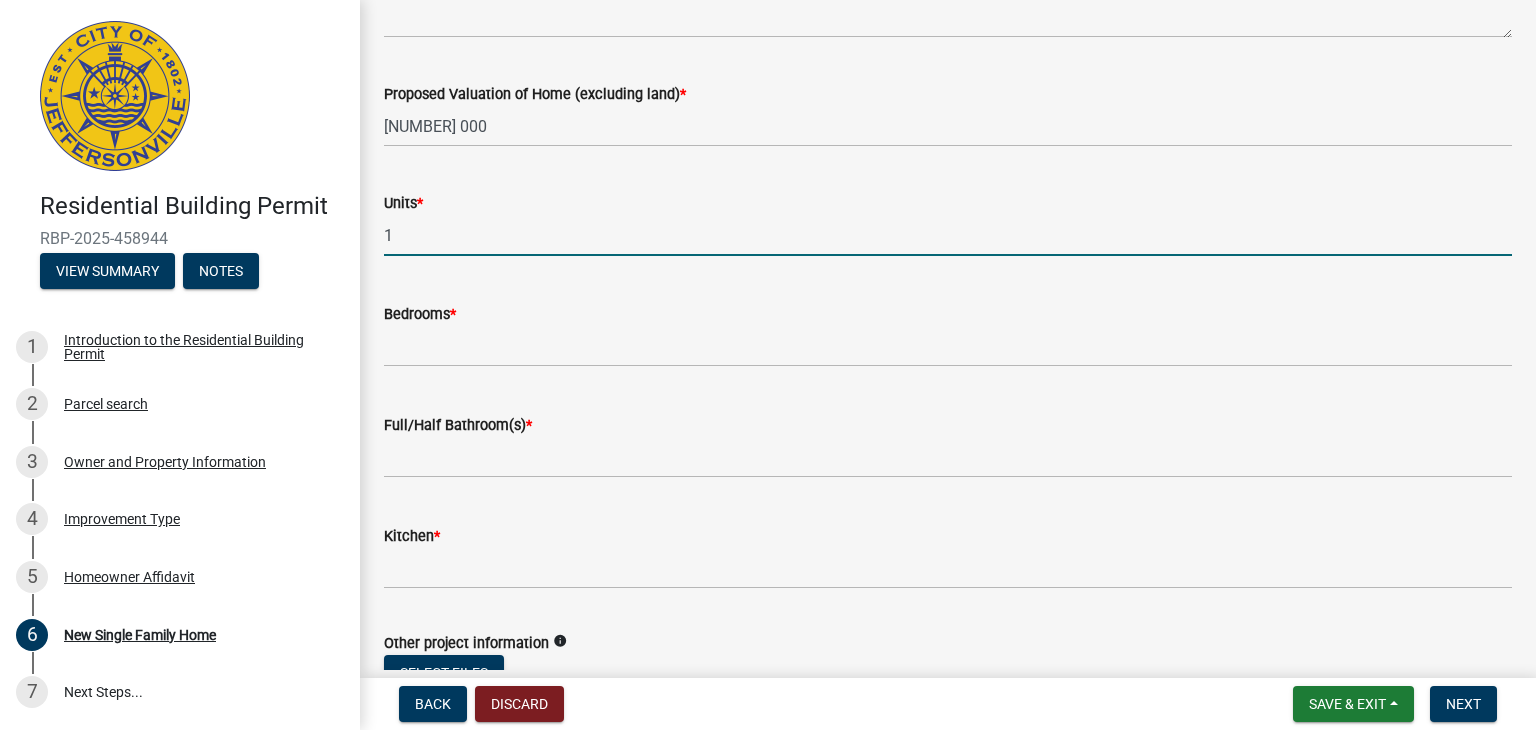 scroll, scrollTop: 3100, scrollLeft: 0, axis: vertical 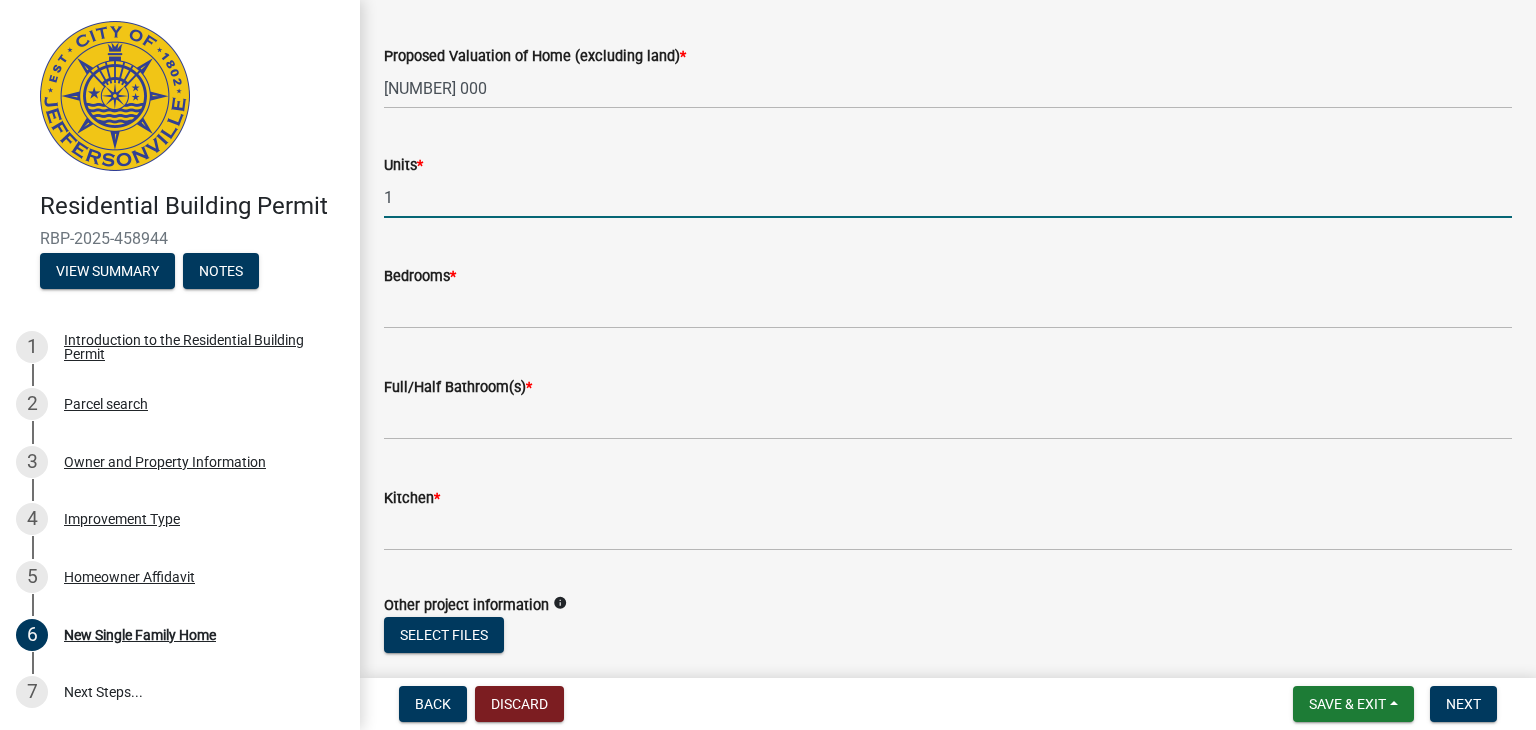 type on "1" 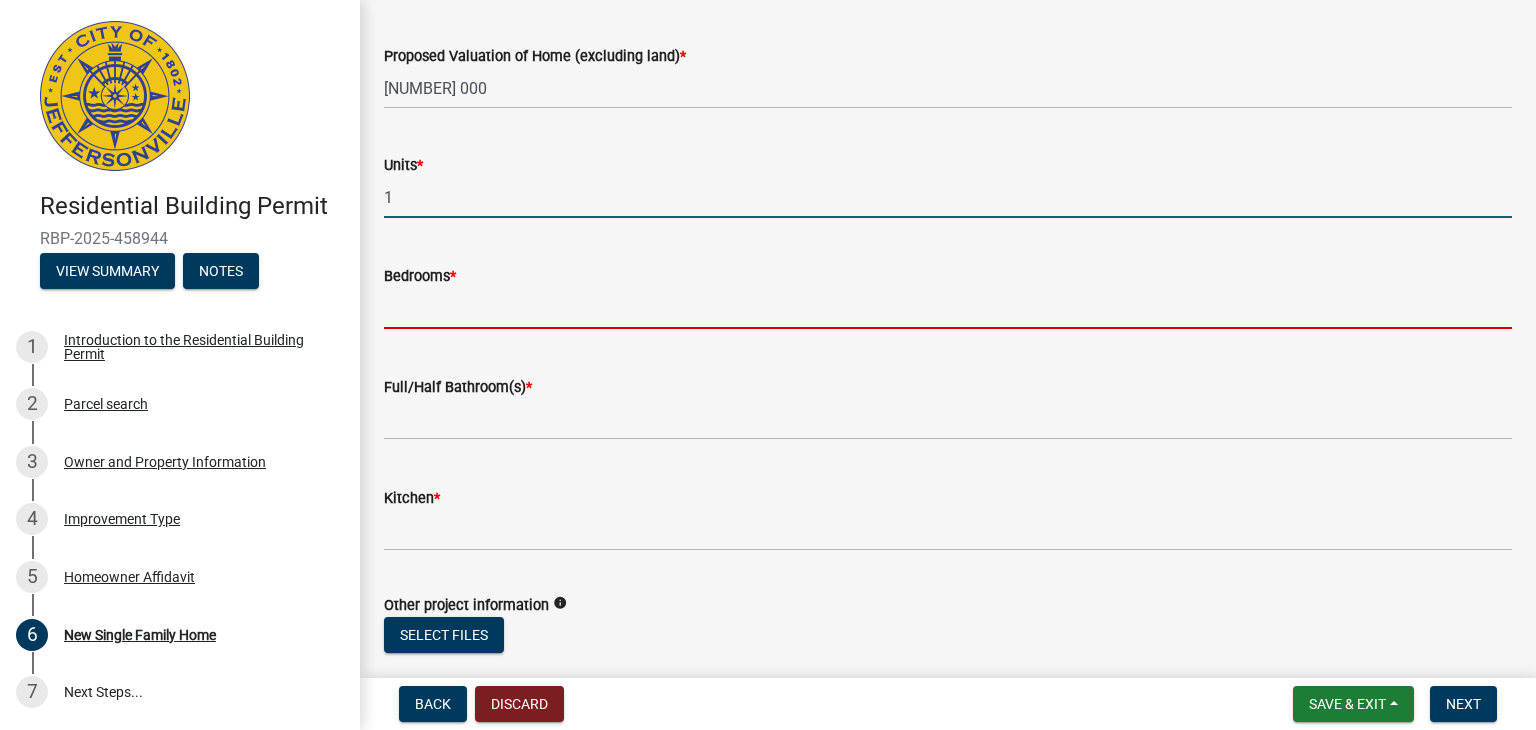 click 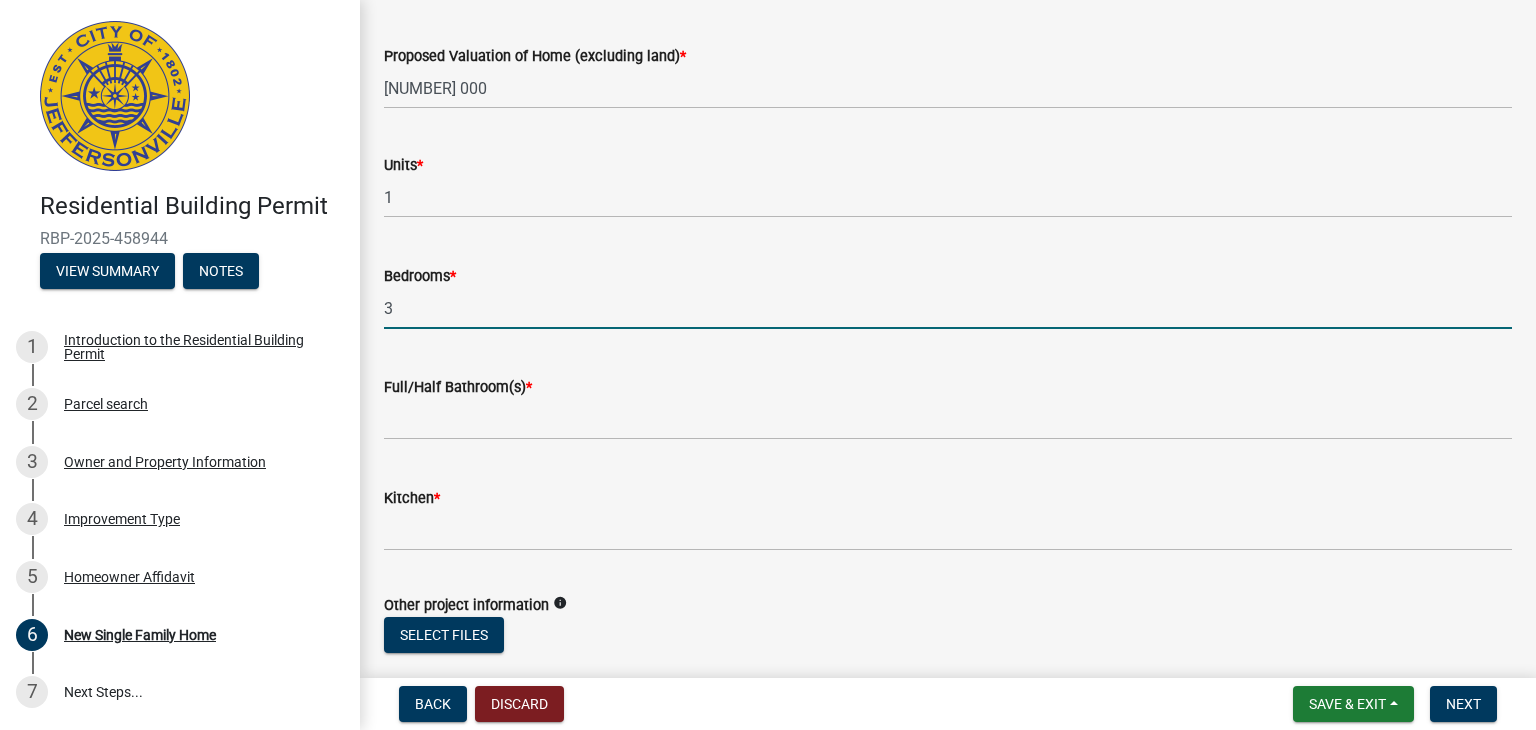 type on "3" 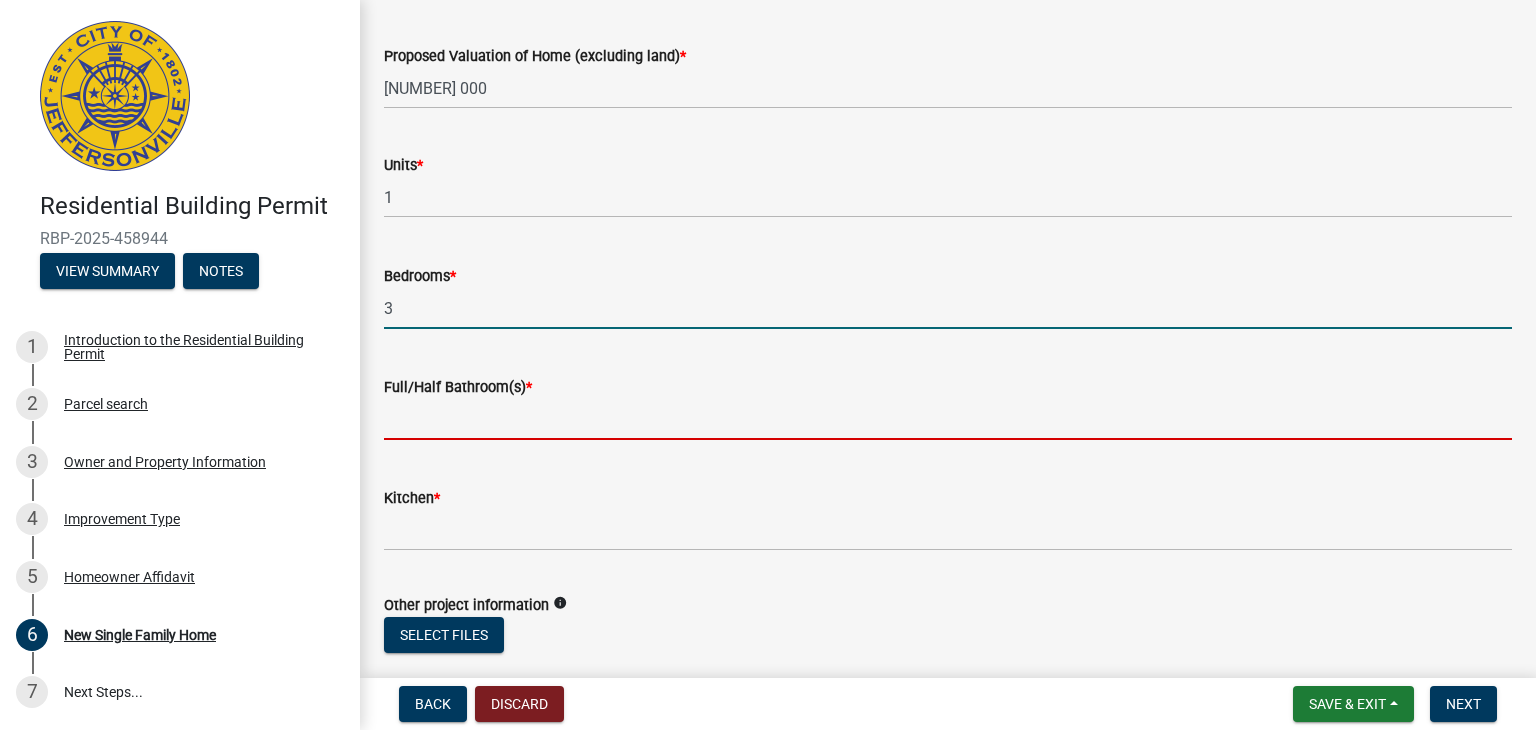 click 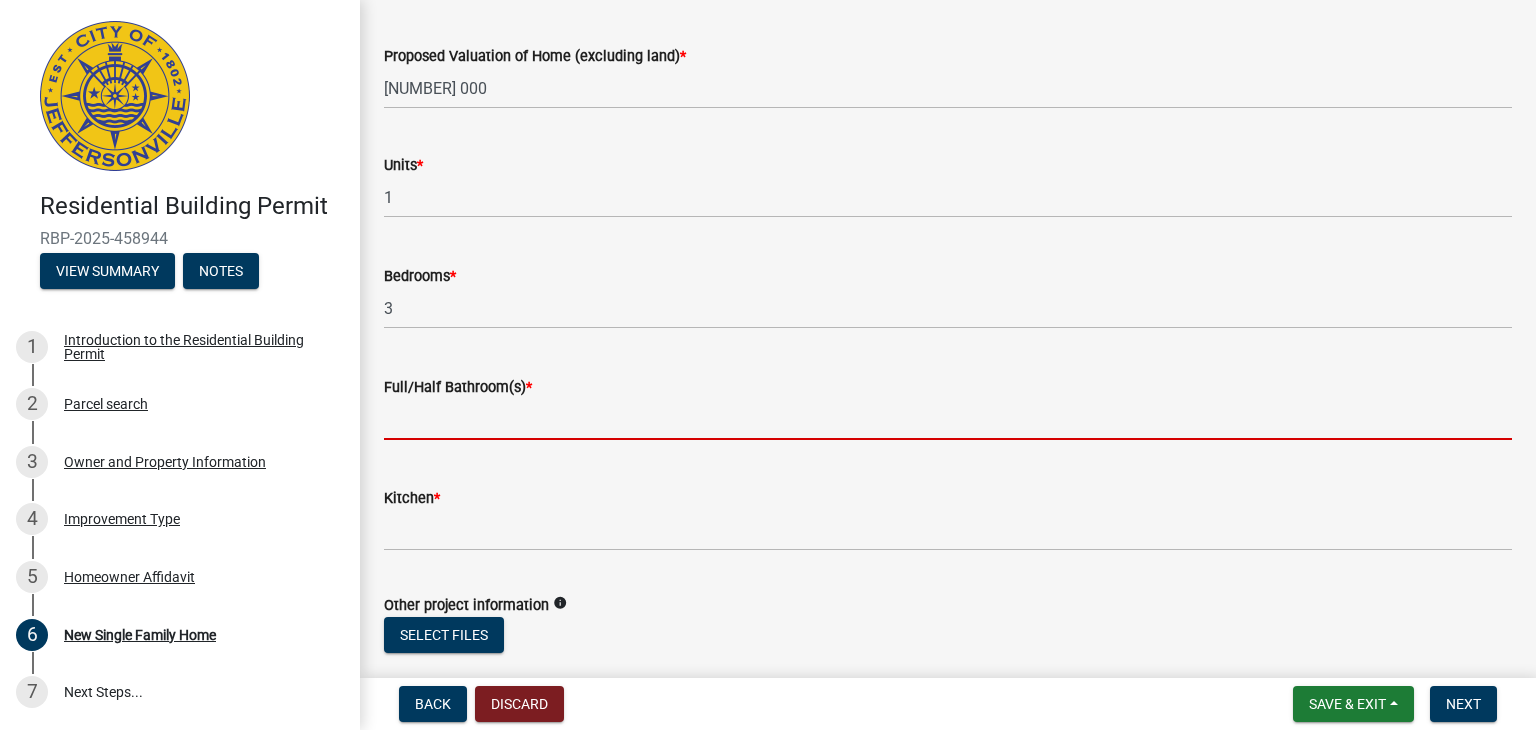 type on "1" 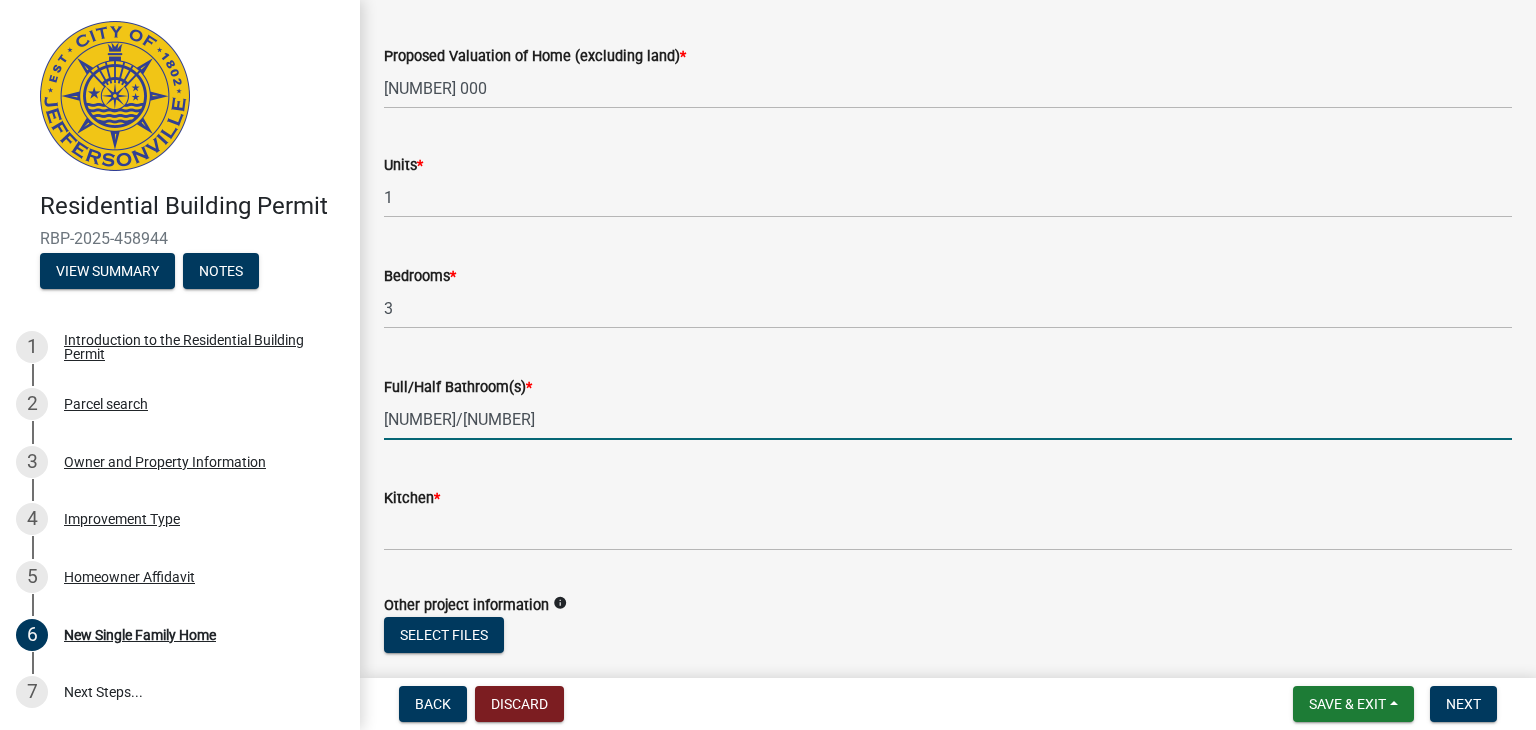 scroll, scrollTop: 3200, scrollLeft: 0, axis: vertical 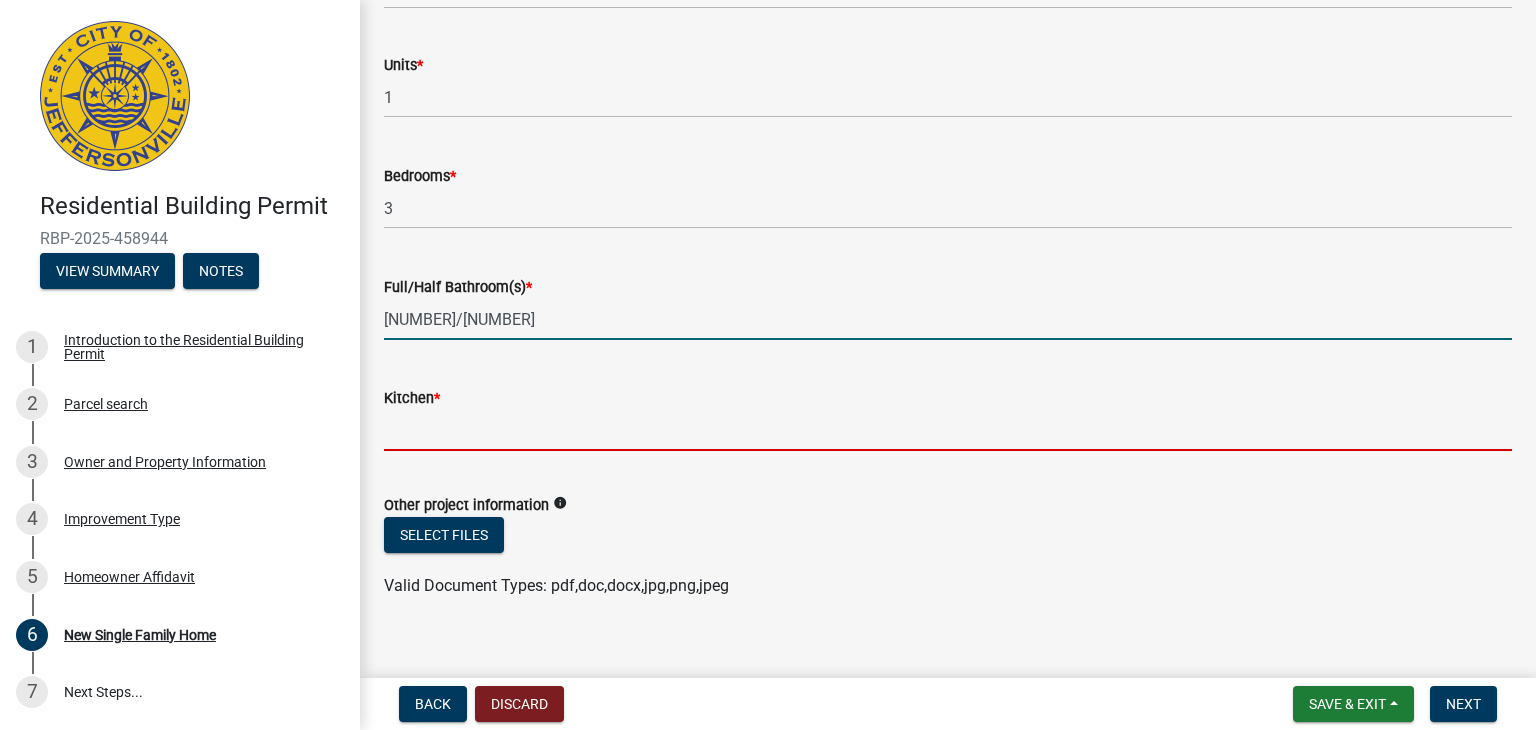 type on "21" 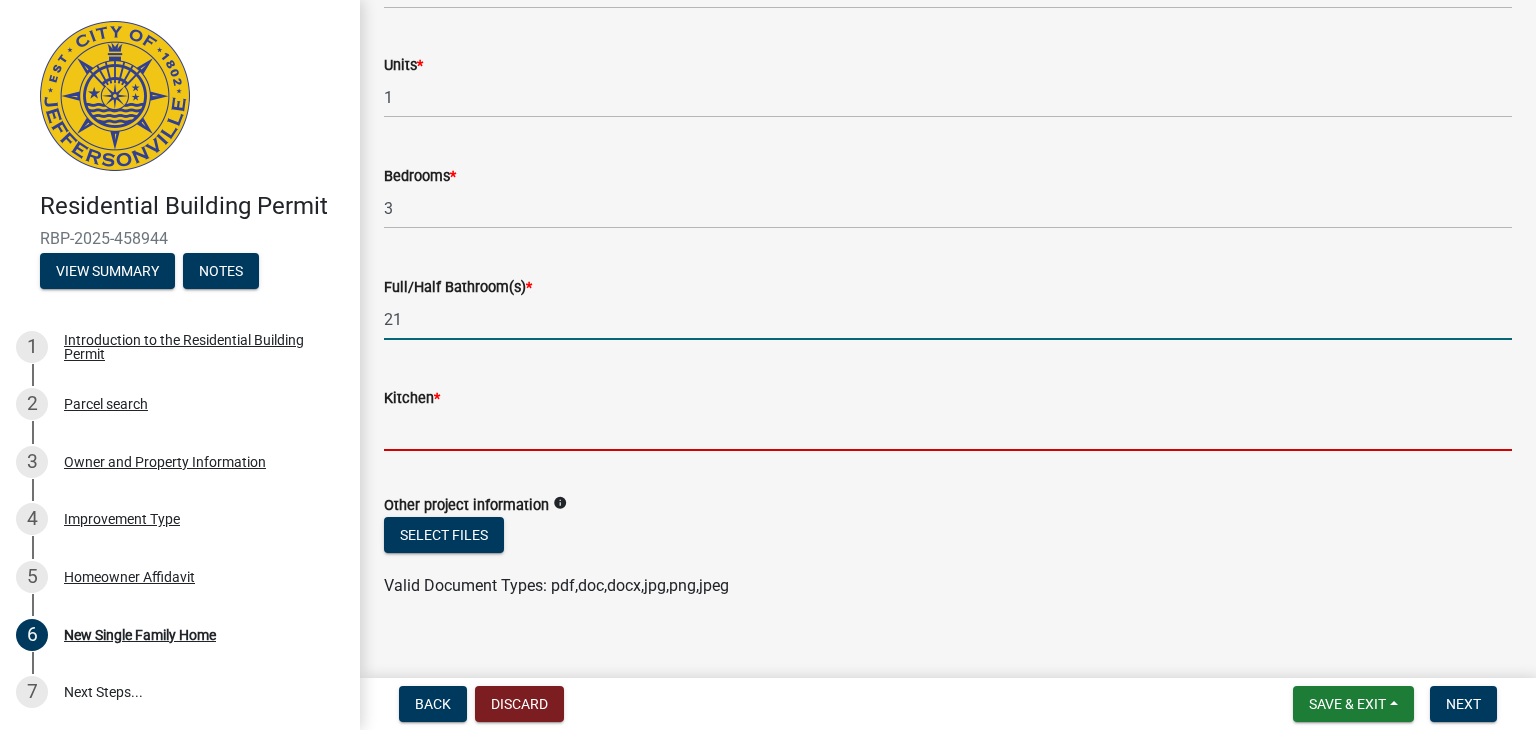 click 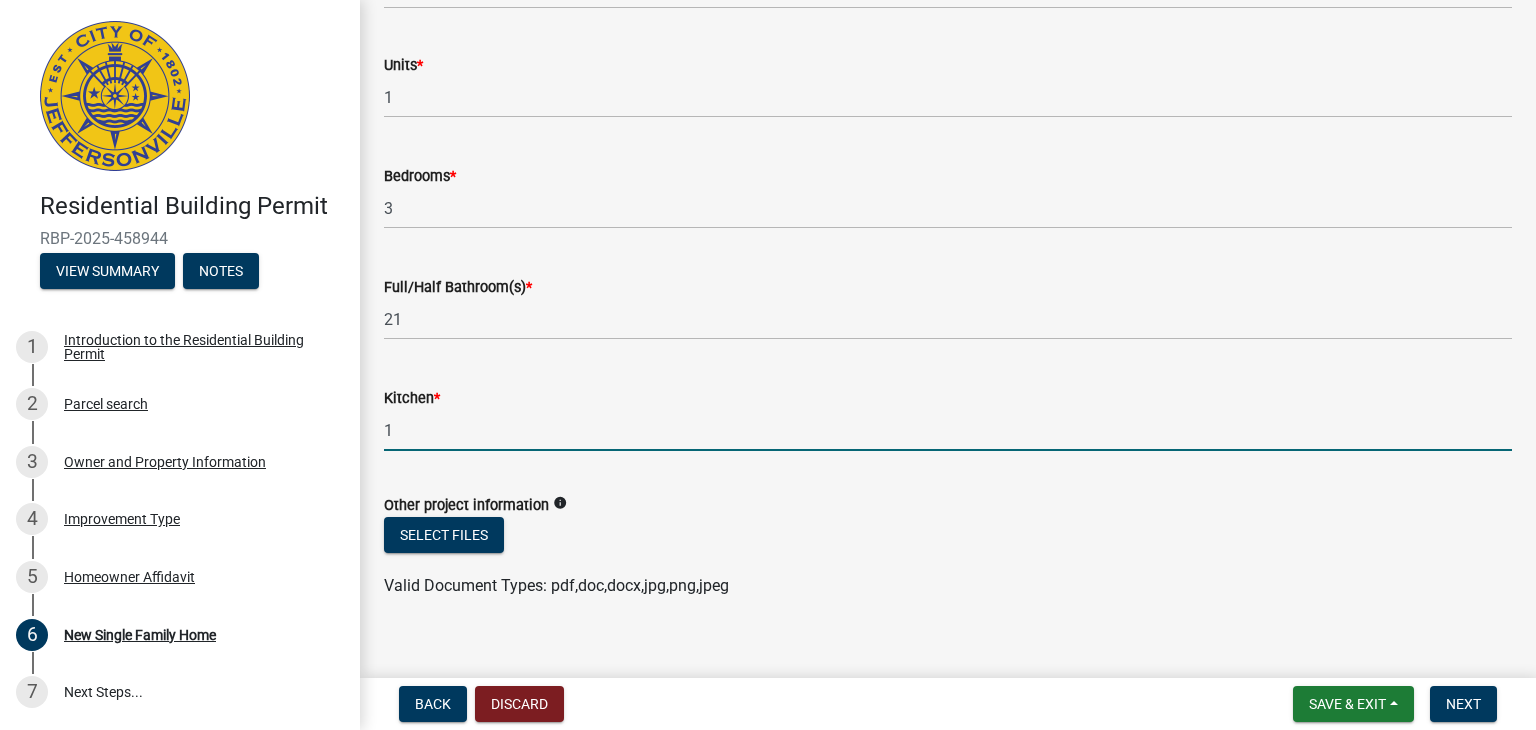 scroll, scrollTop: 3224, scrollLeft: 0, axis: vertical 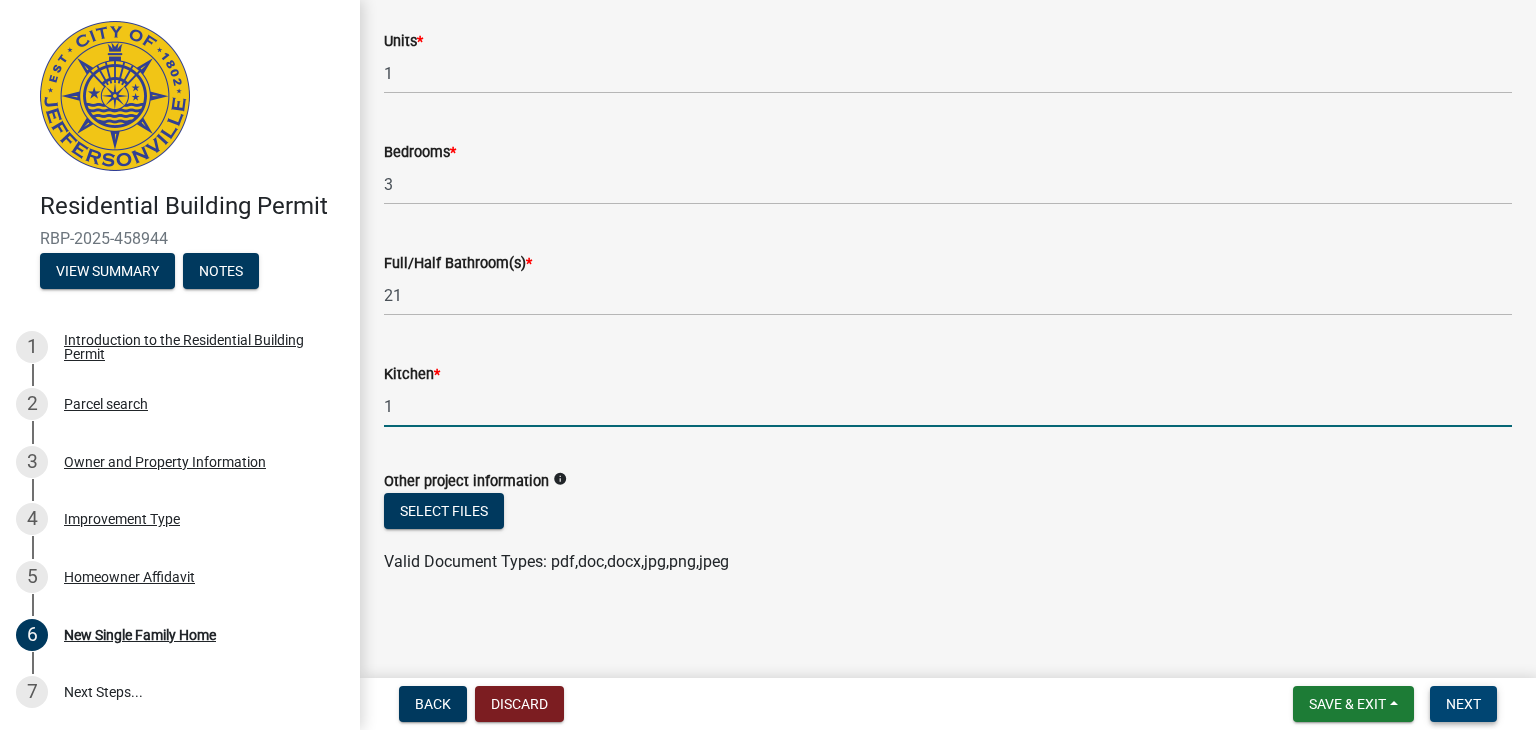 type on "1" 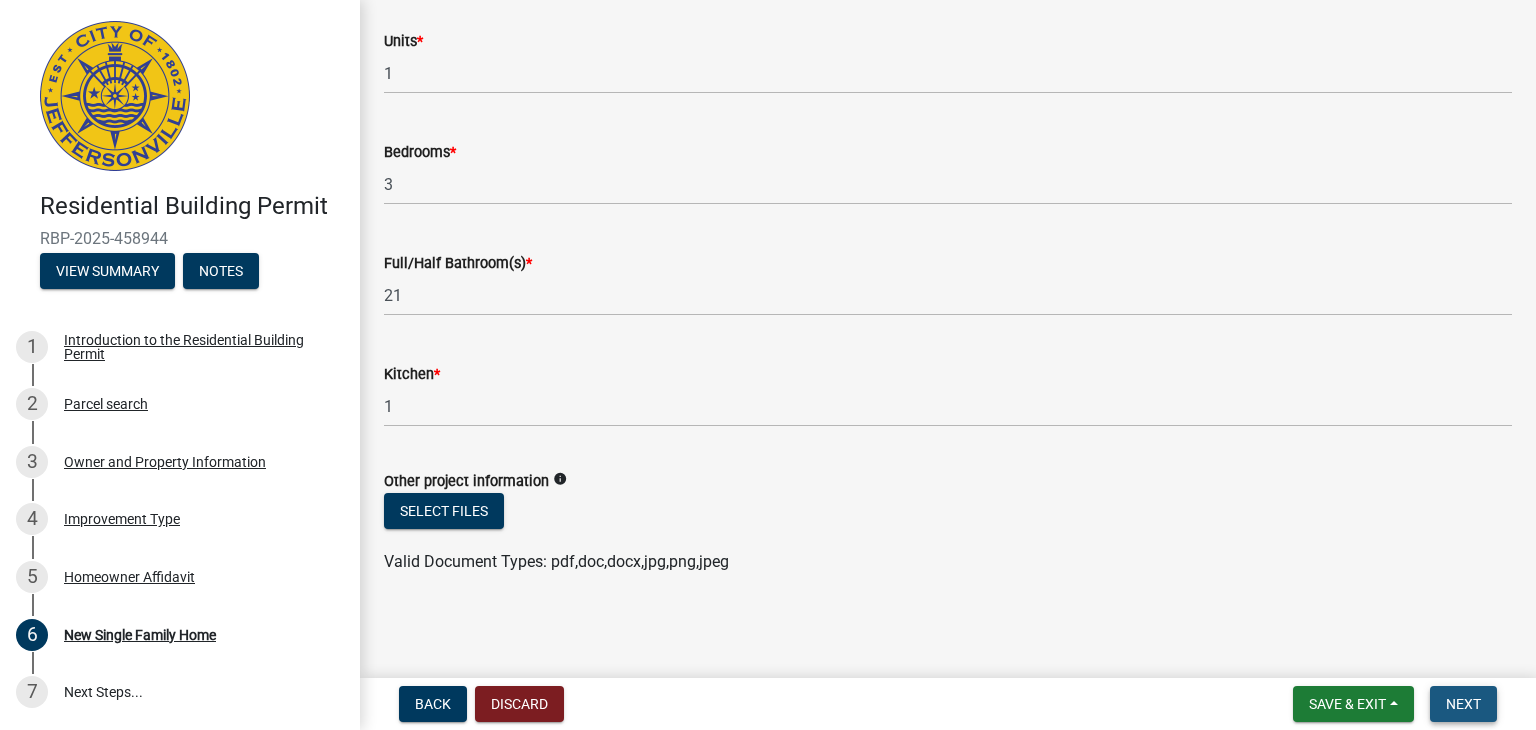 click on "Next" at bounding box center (1463, 704) 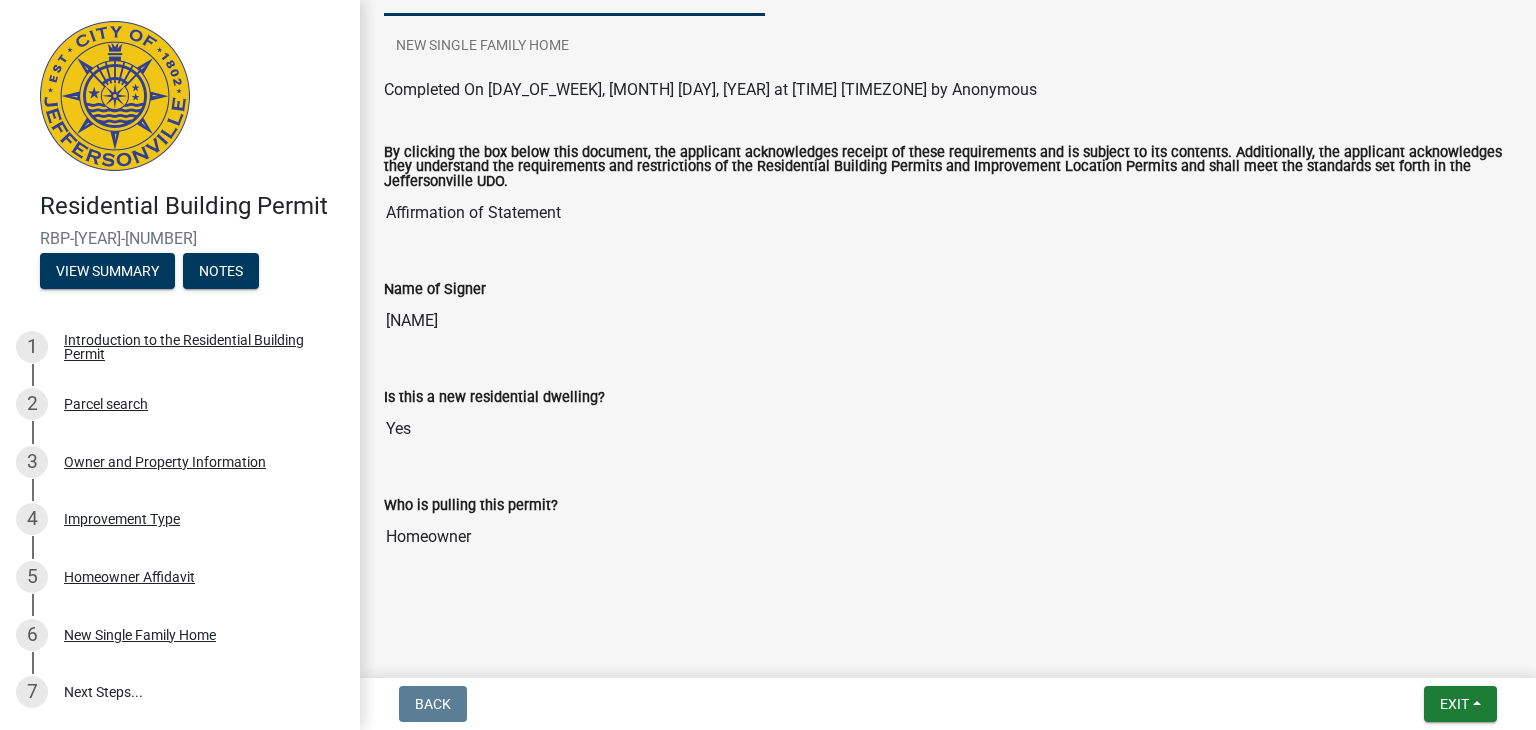 scroll, scrollTop: 204, scrollLeft: 0, axis: vertical 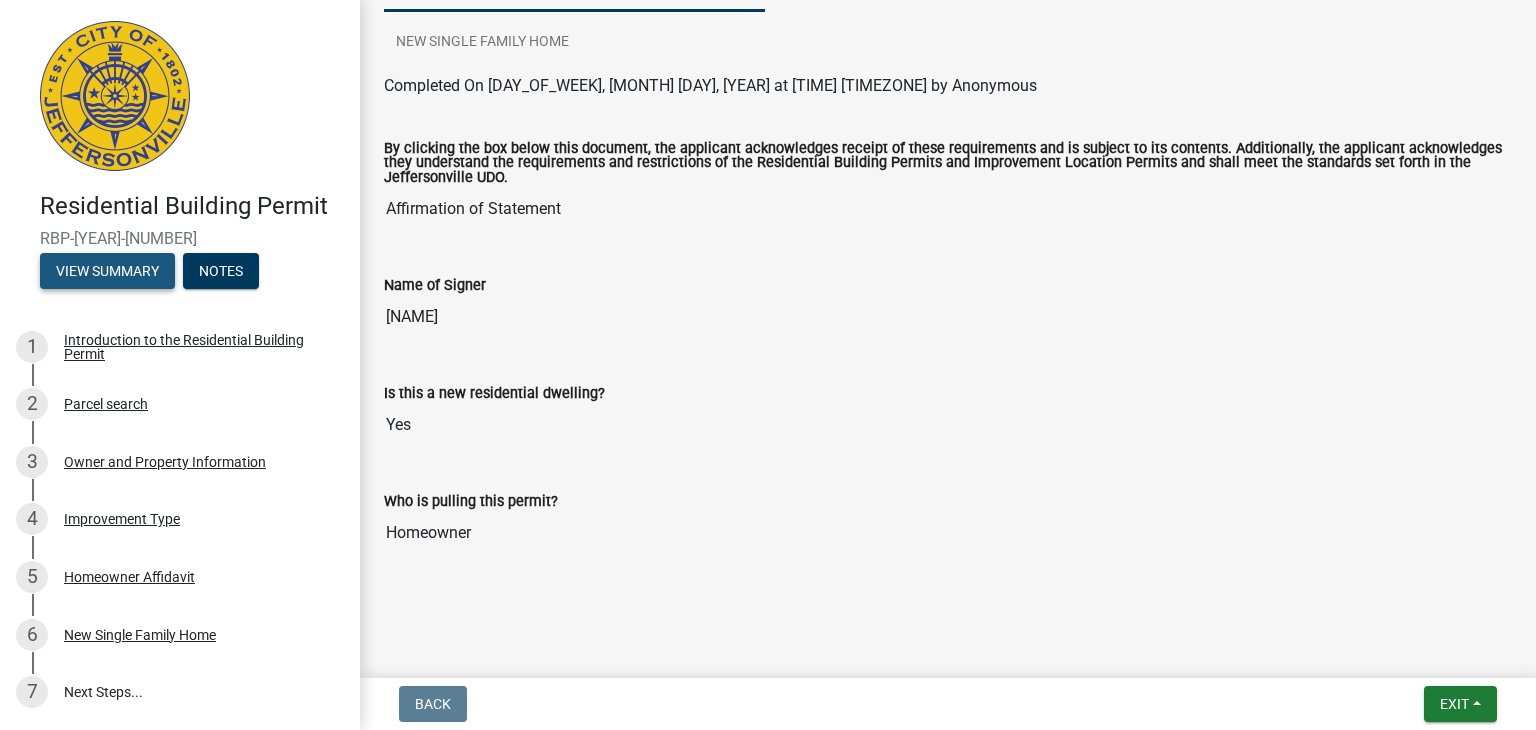 click on "View Summary" at bounding box center [107, 271] 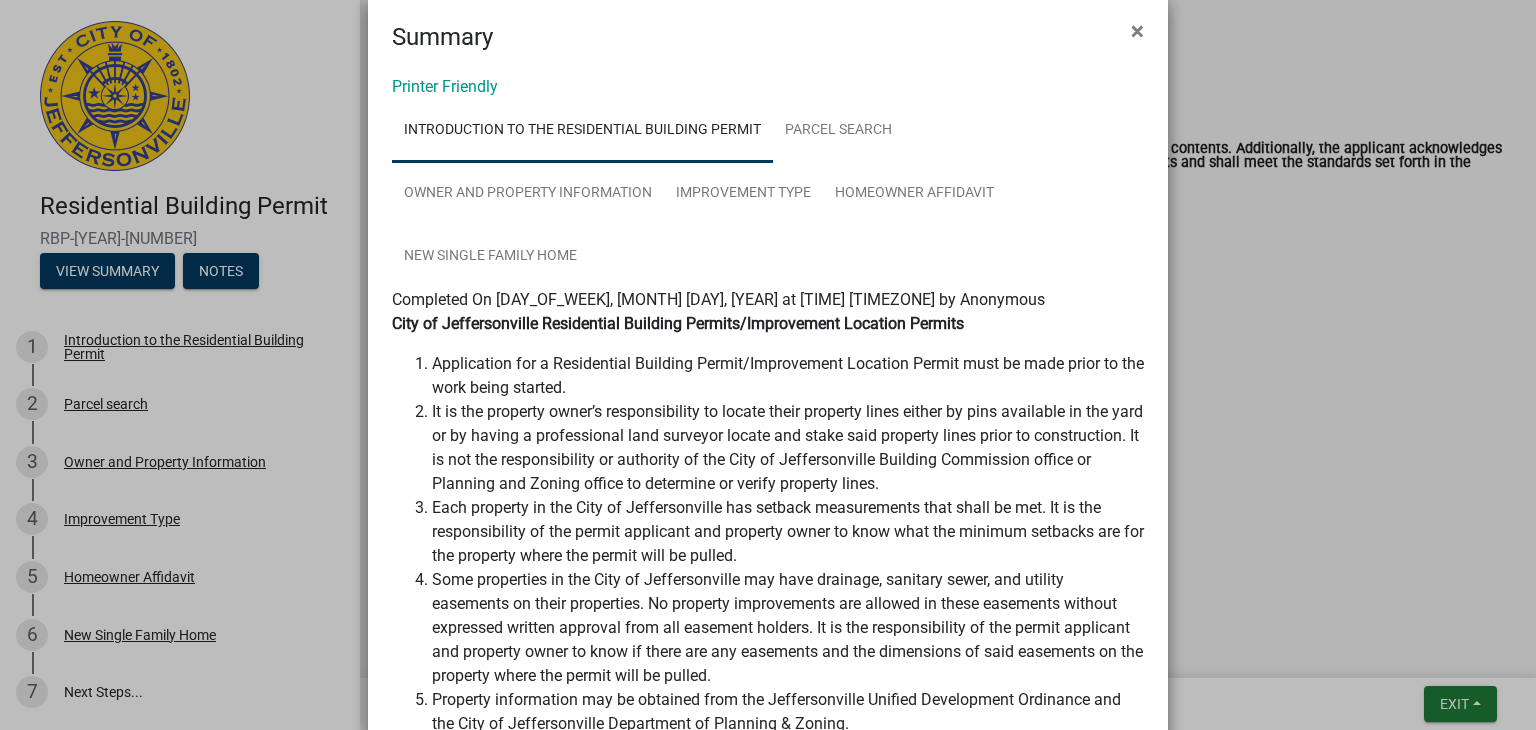 scroll, scrollTop: 0, scrollLeft: 0, axis: both 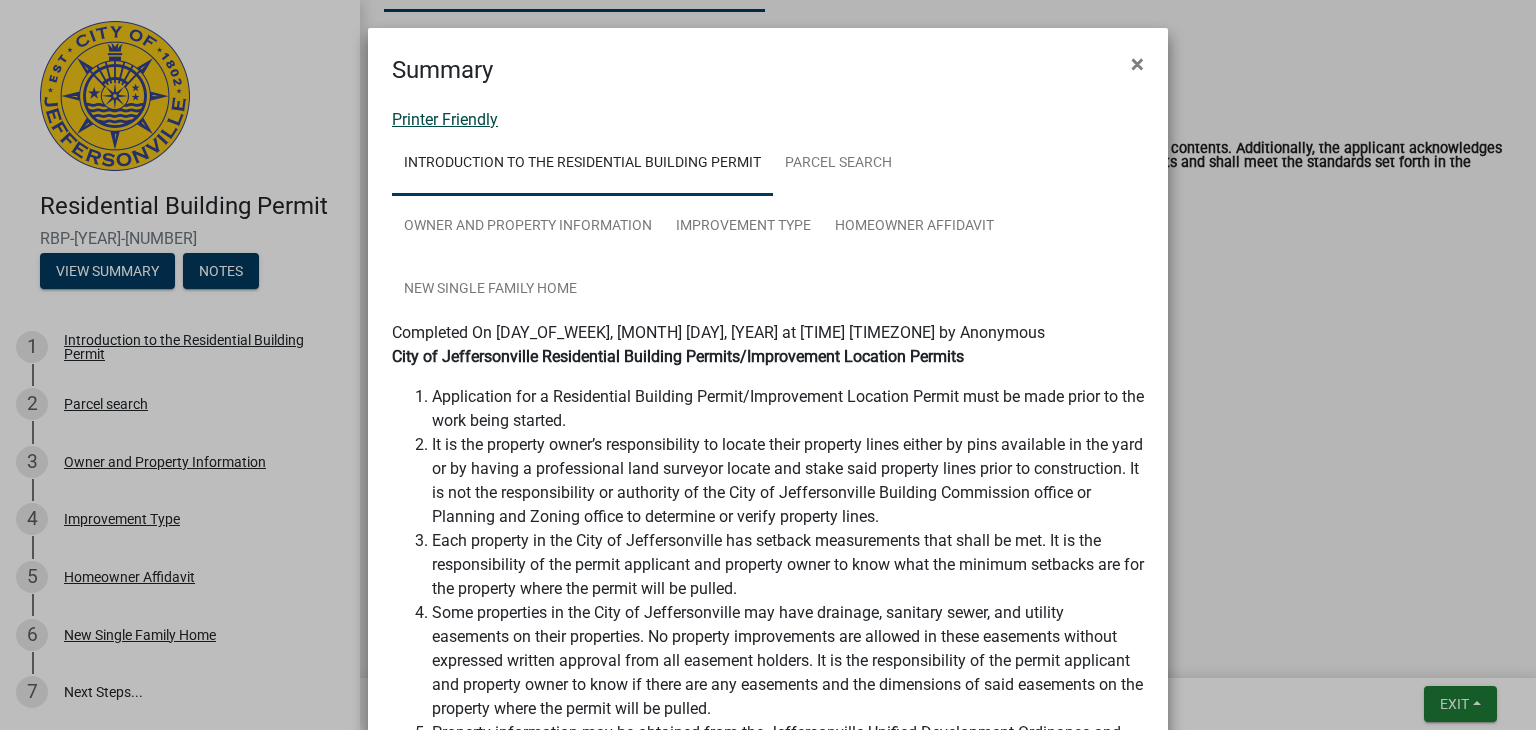 click on "Printer Friendly" 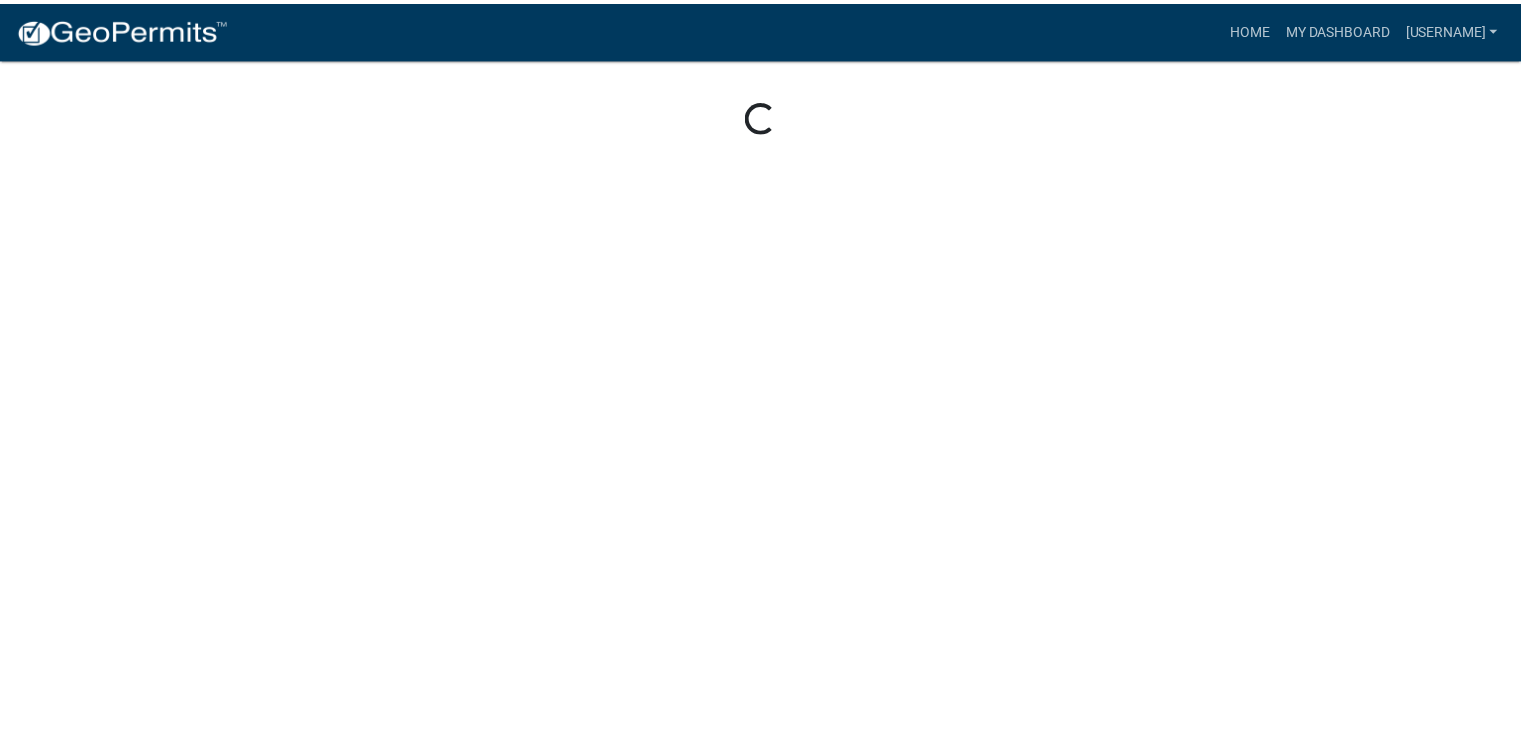 scroll, scrollTop: 0, scrollLeft: 0, axis: both 